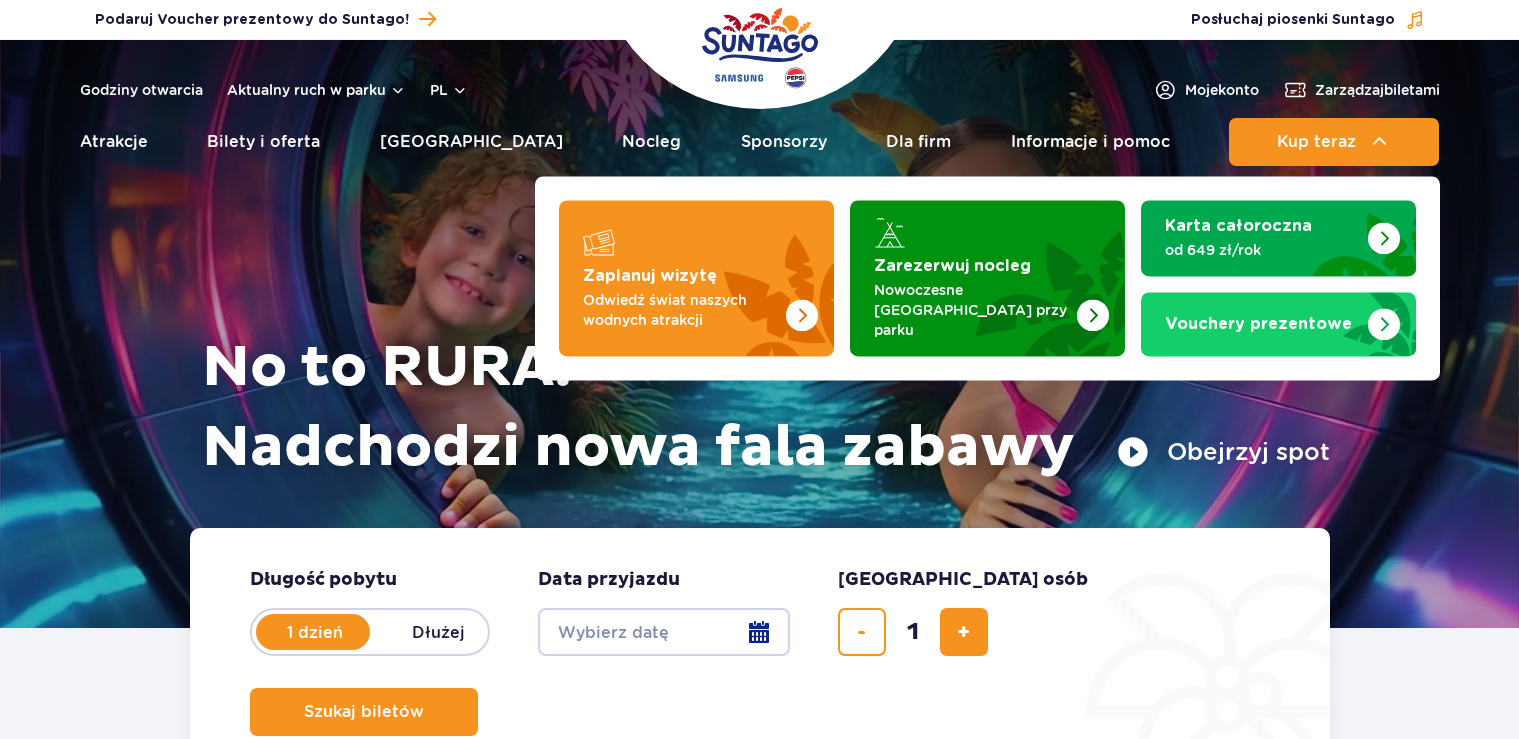 scroll, scrollTop: 0, scrollLeft: 0, axis: both 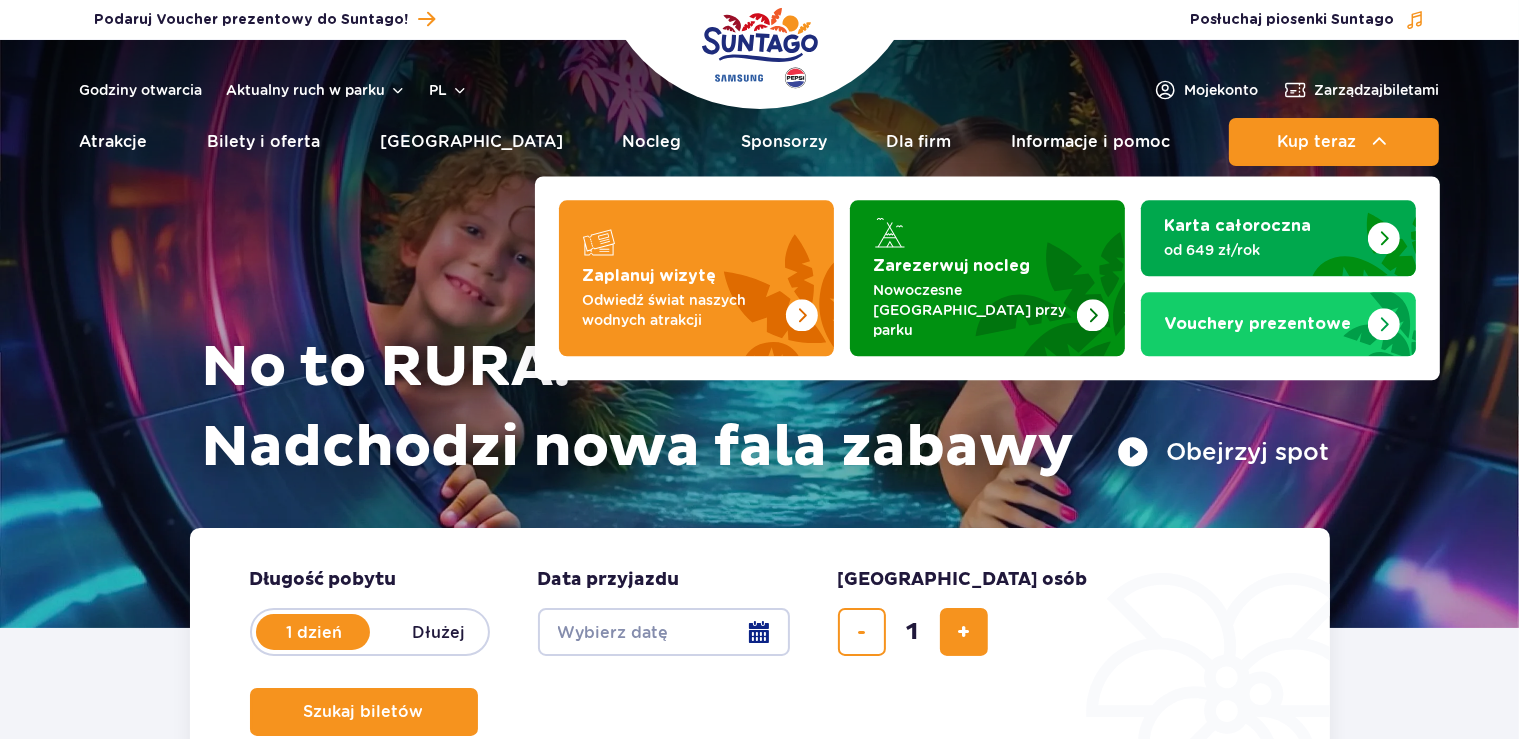 click on "Kup teraz" at bounding box center [1316, 142] 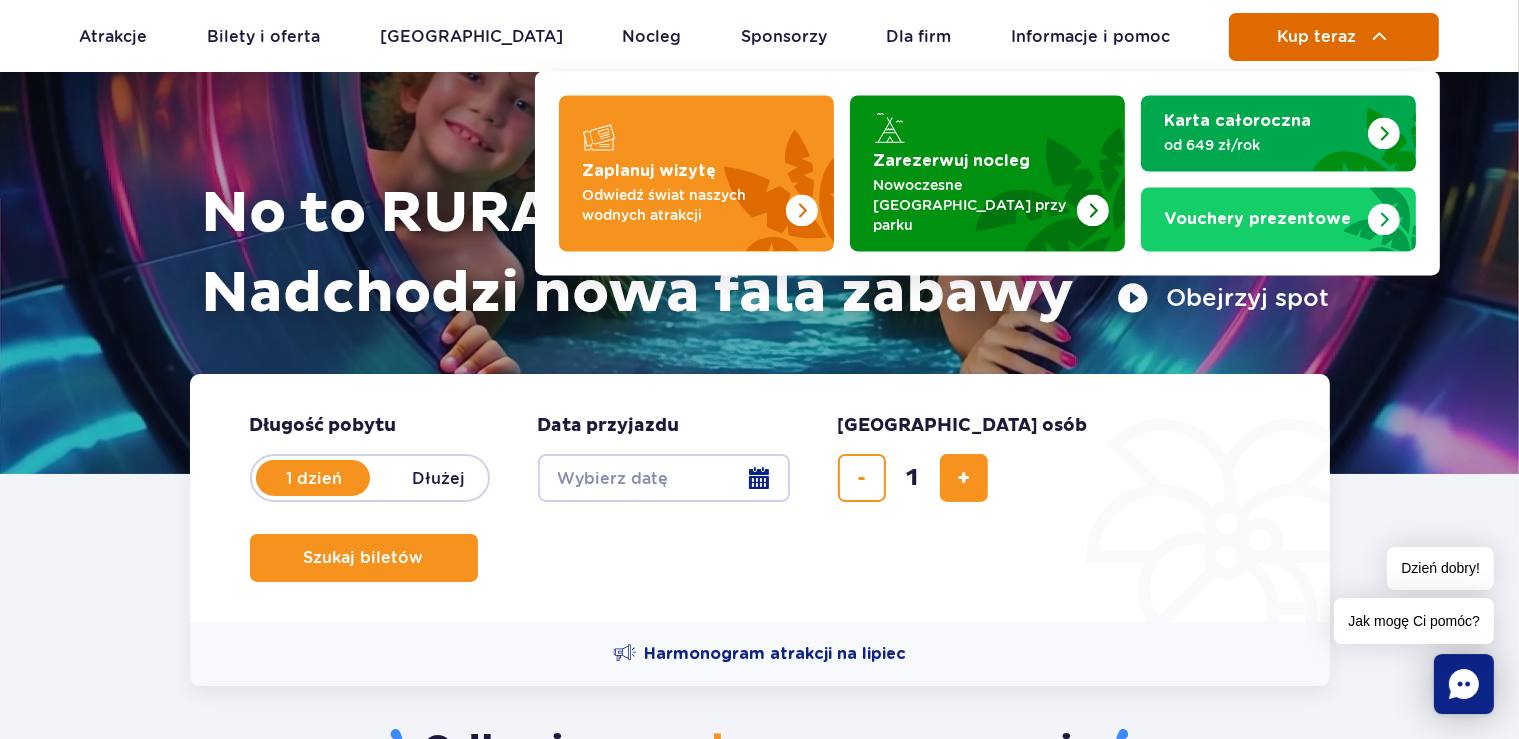 scroll, scrollTop: 211, scrollLeft: 0, axis: vertical 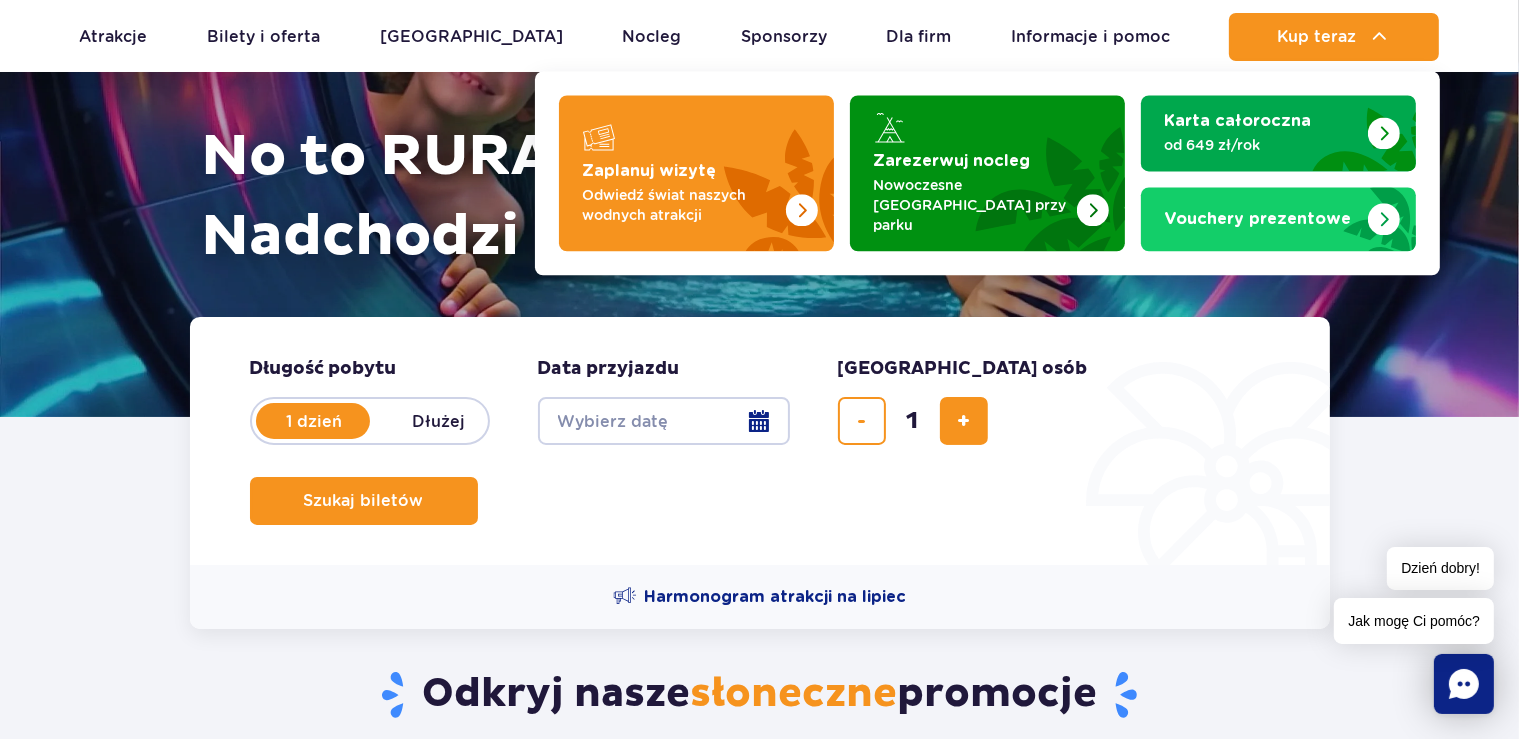 click on "Date from" at bounding box center (664, 421) 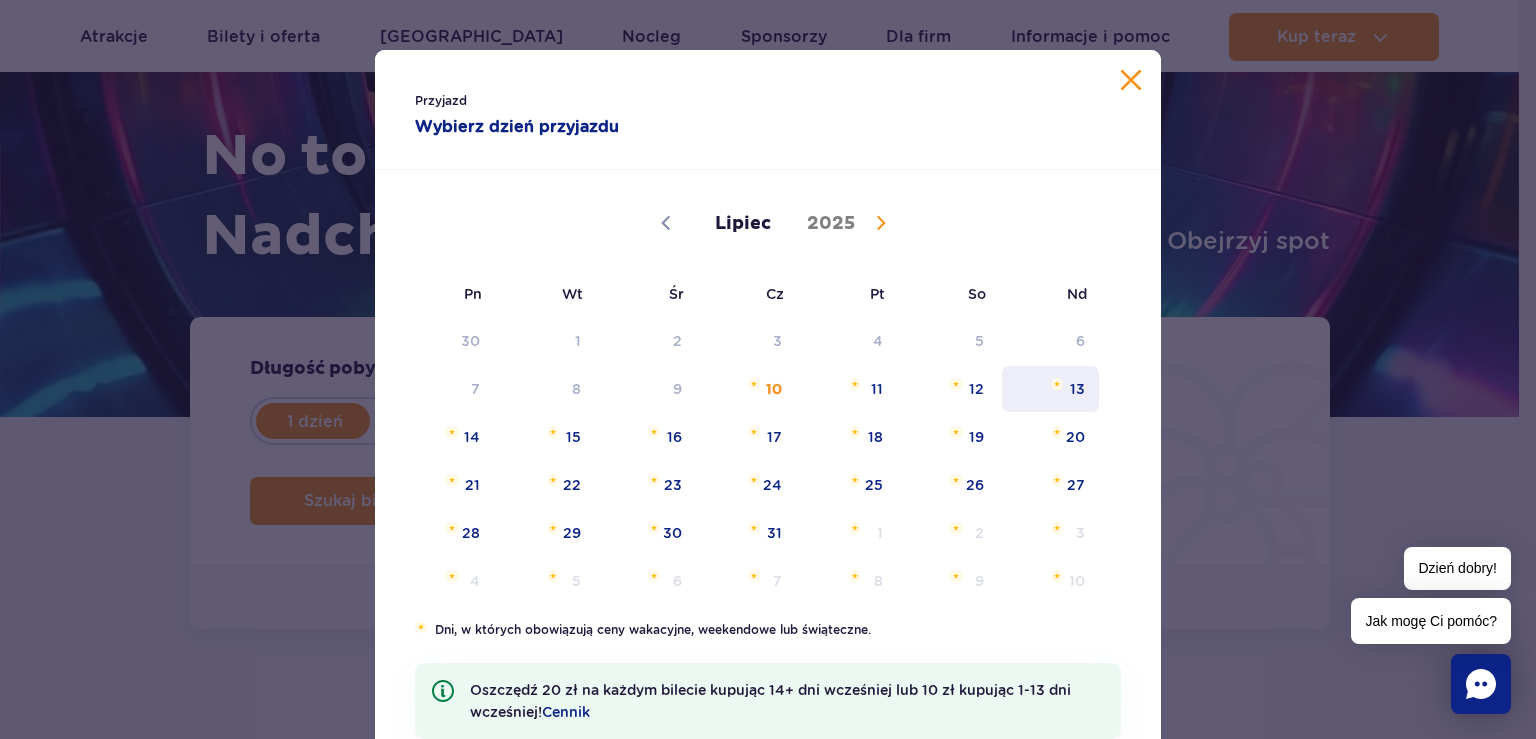 click on "13" at bounding box center [1050, 389] 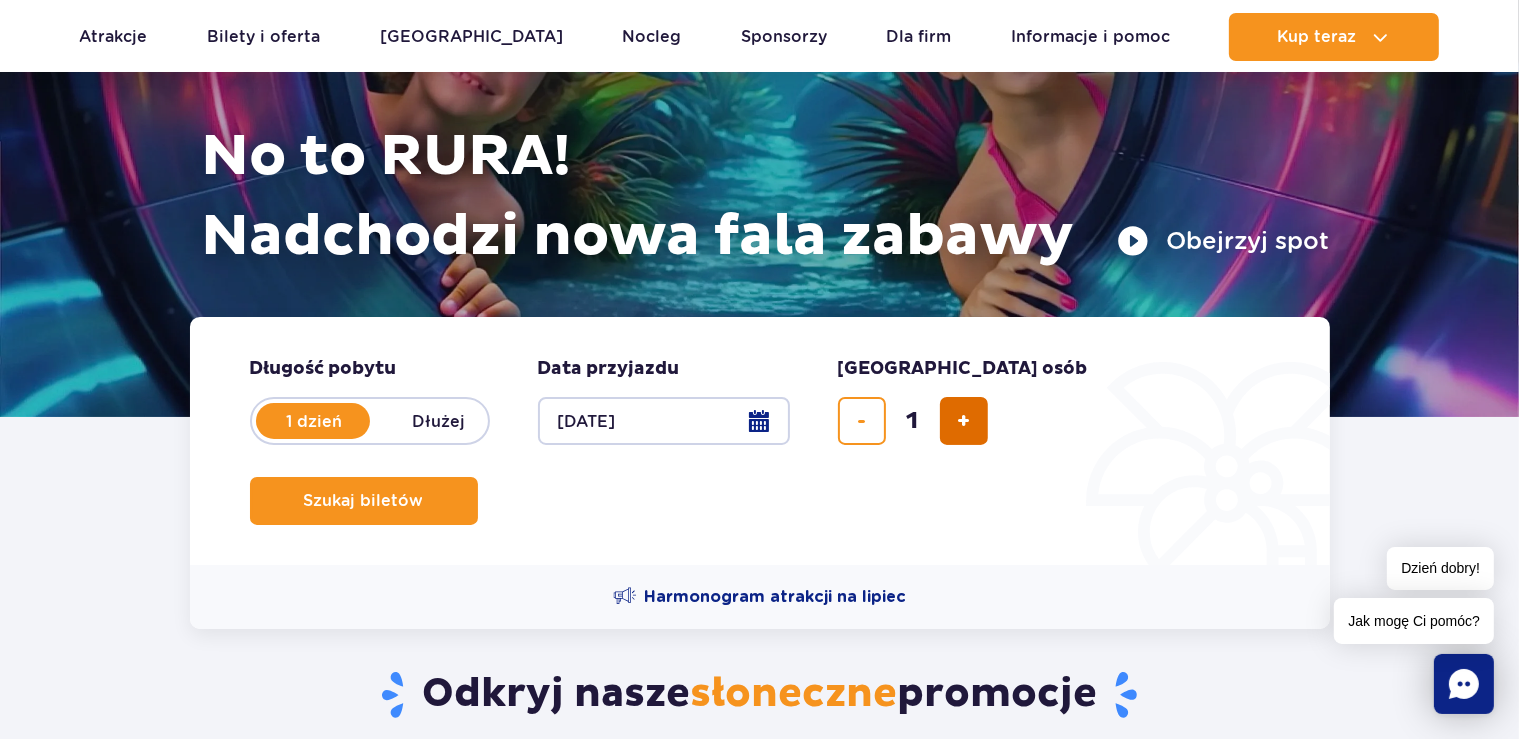 click at bounding box center (964, 421) 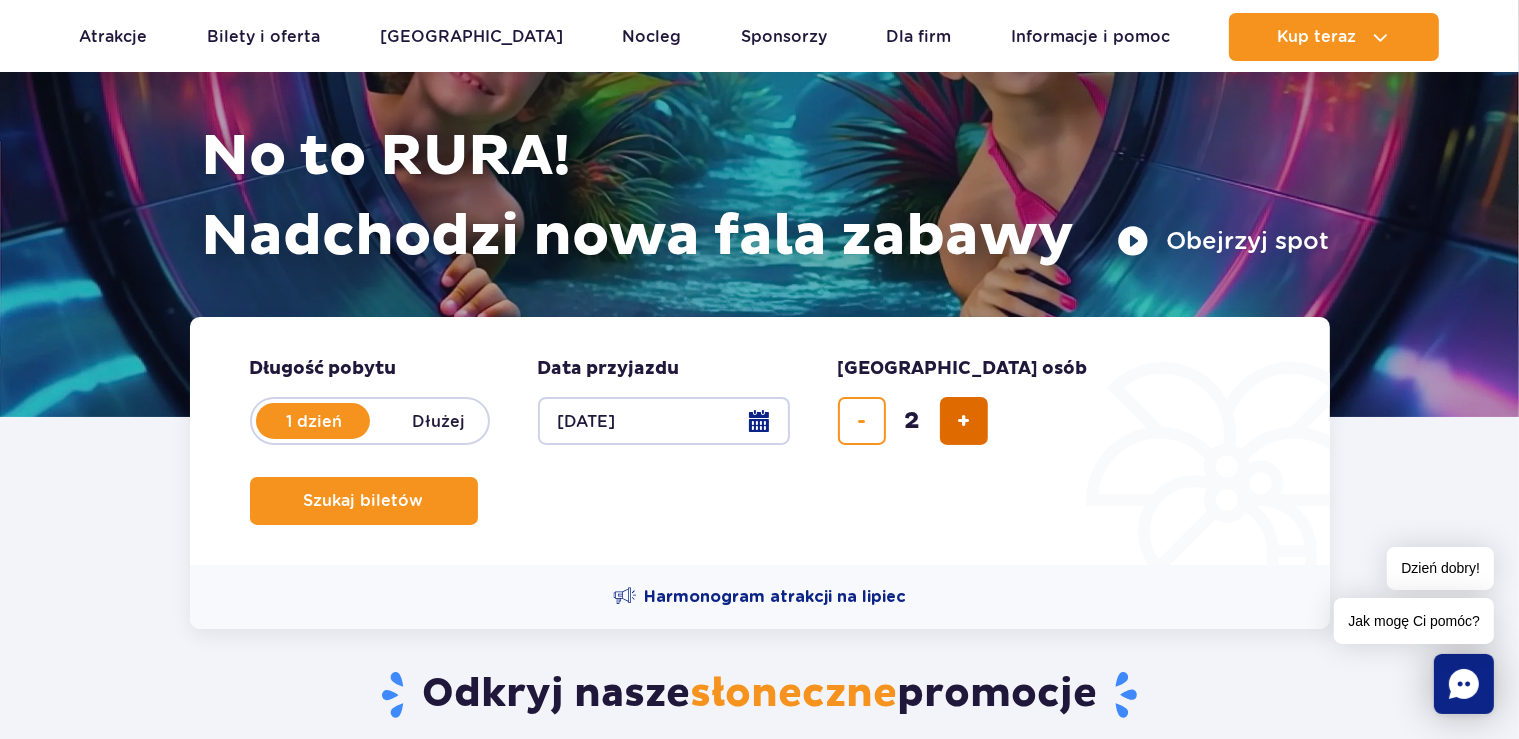 click at bounding box center [964, 421] 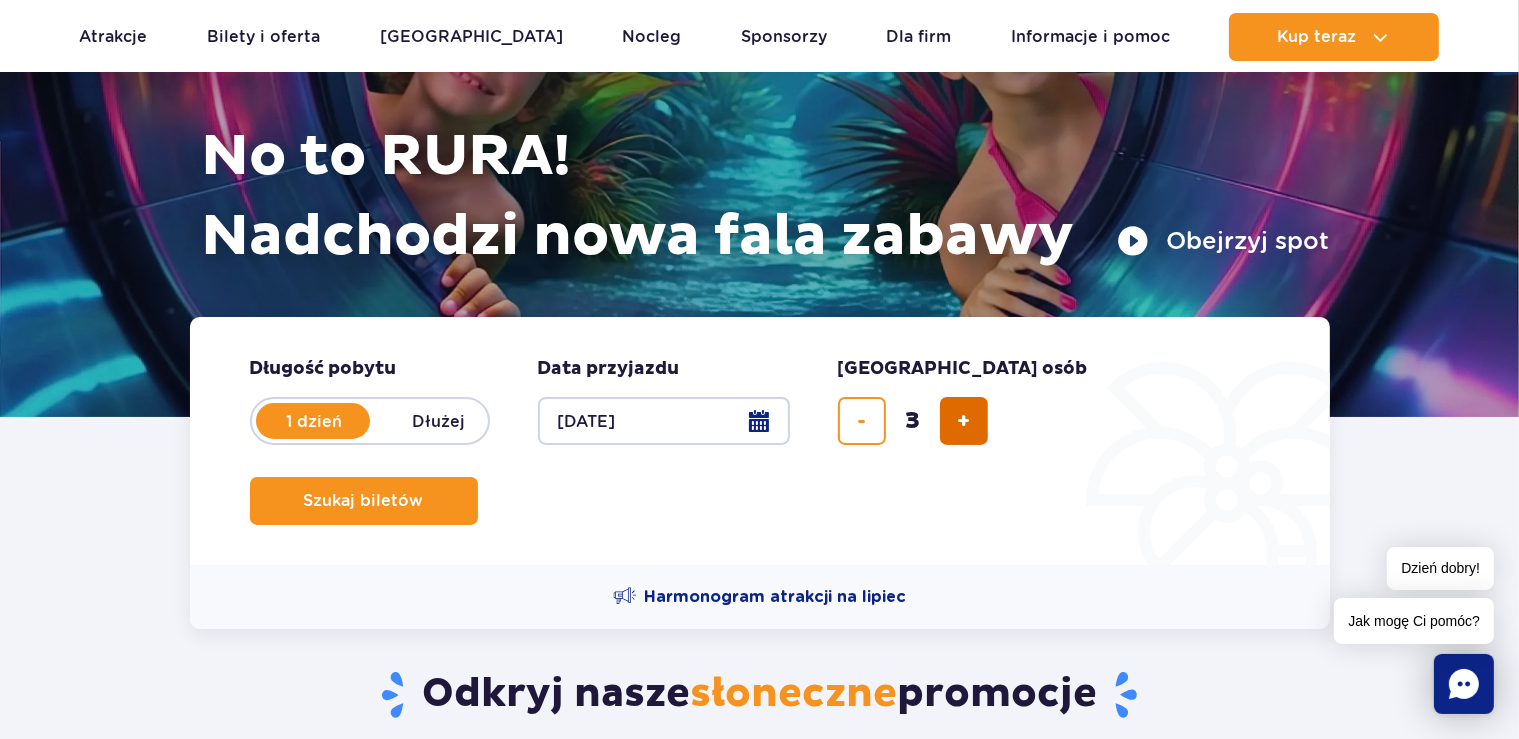 click at bounding box center (964, 421) 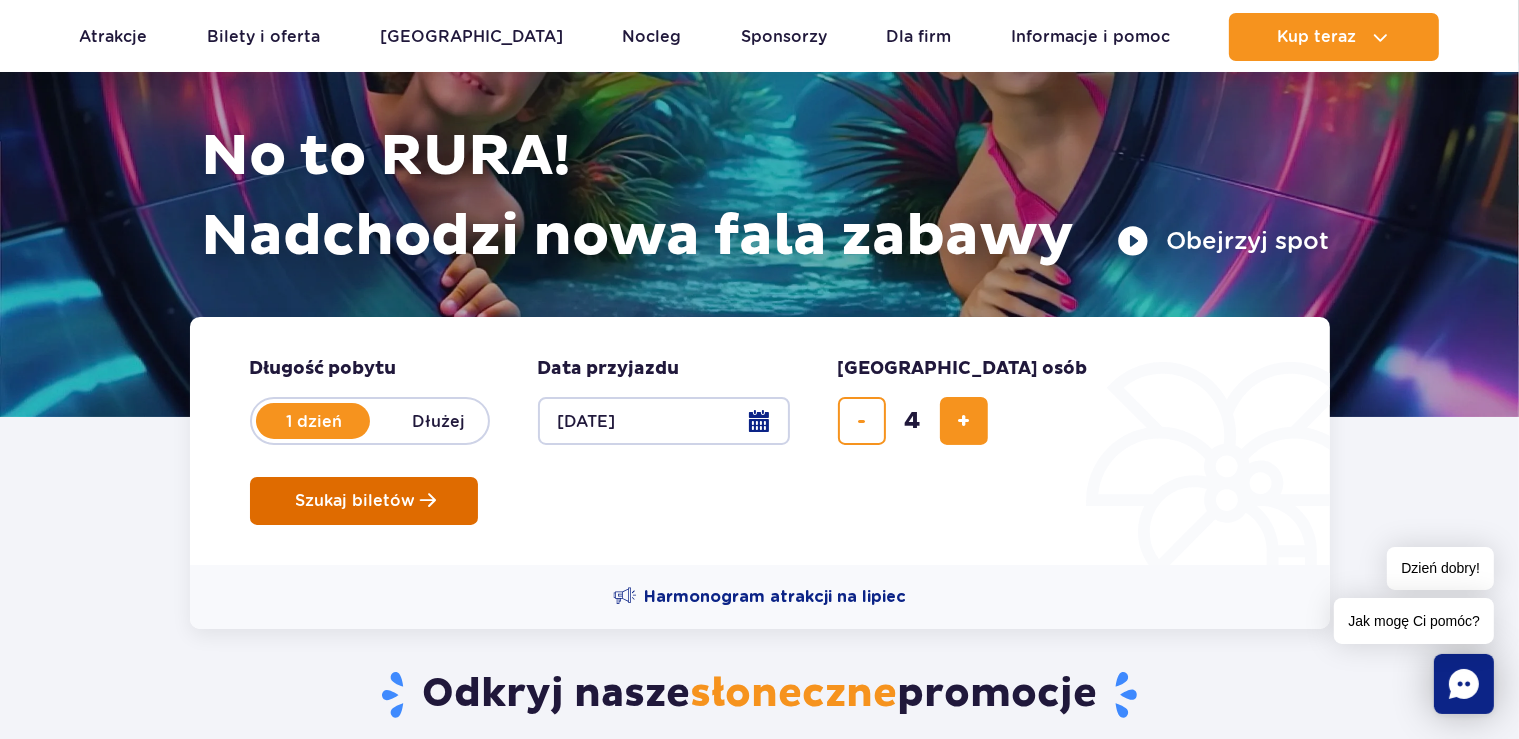 click on "Szukaj biletów" at bounding box center (356, 501) 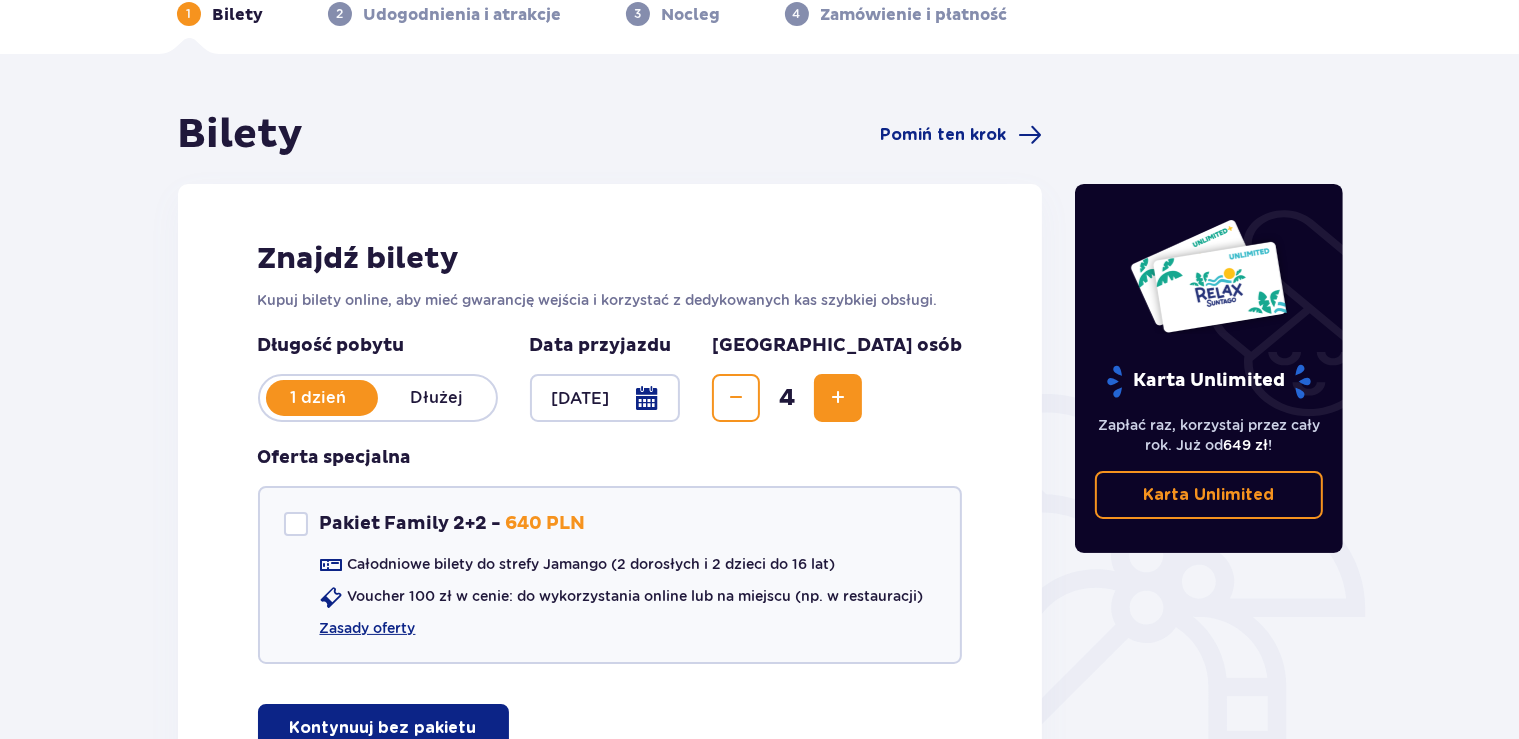 scroll, scrollTop: 211, scrollLeft: 0, axis: vertical 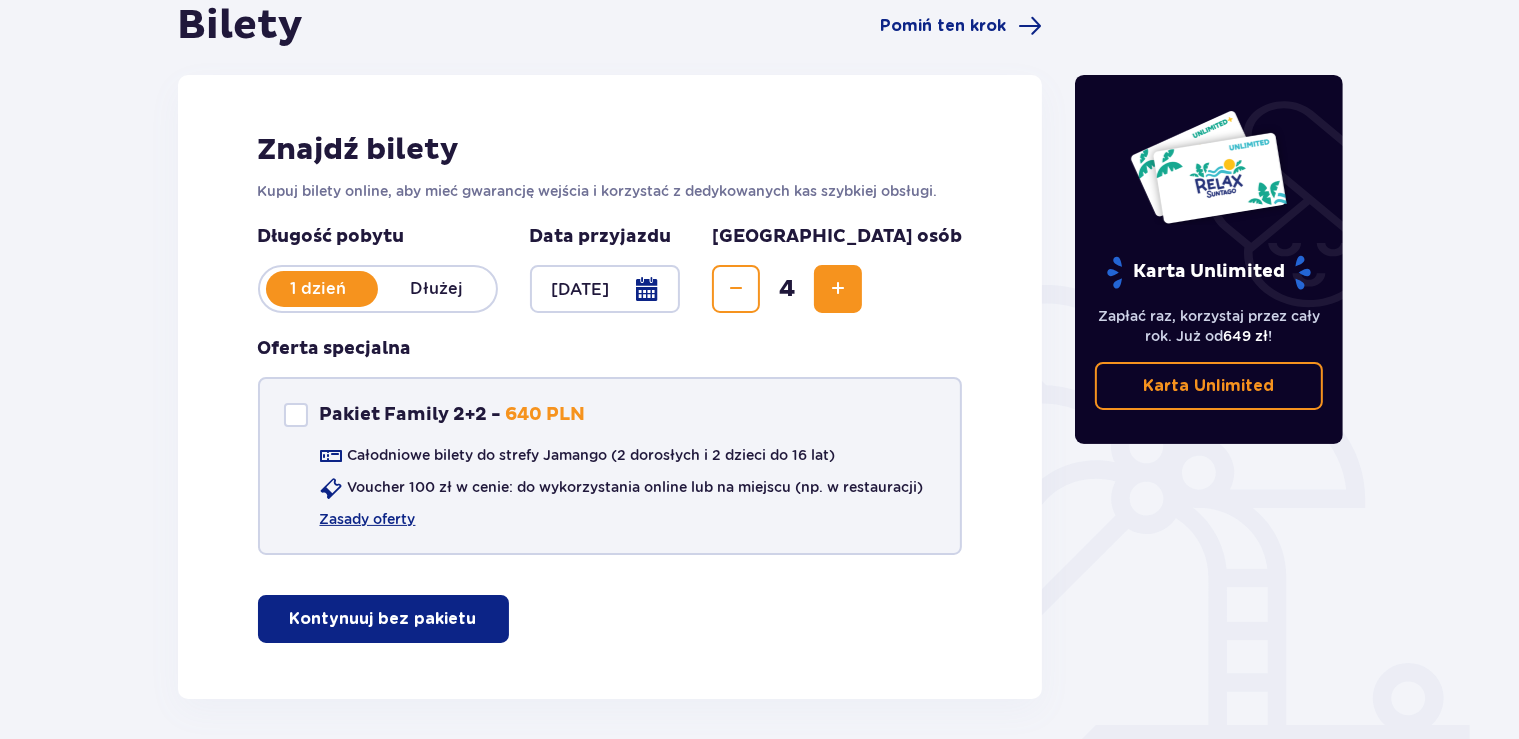 click at bounding box center (296, 415) 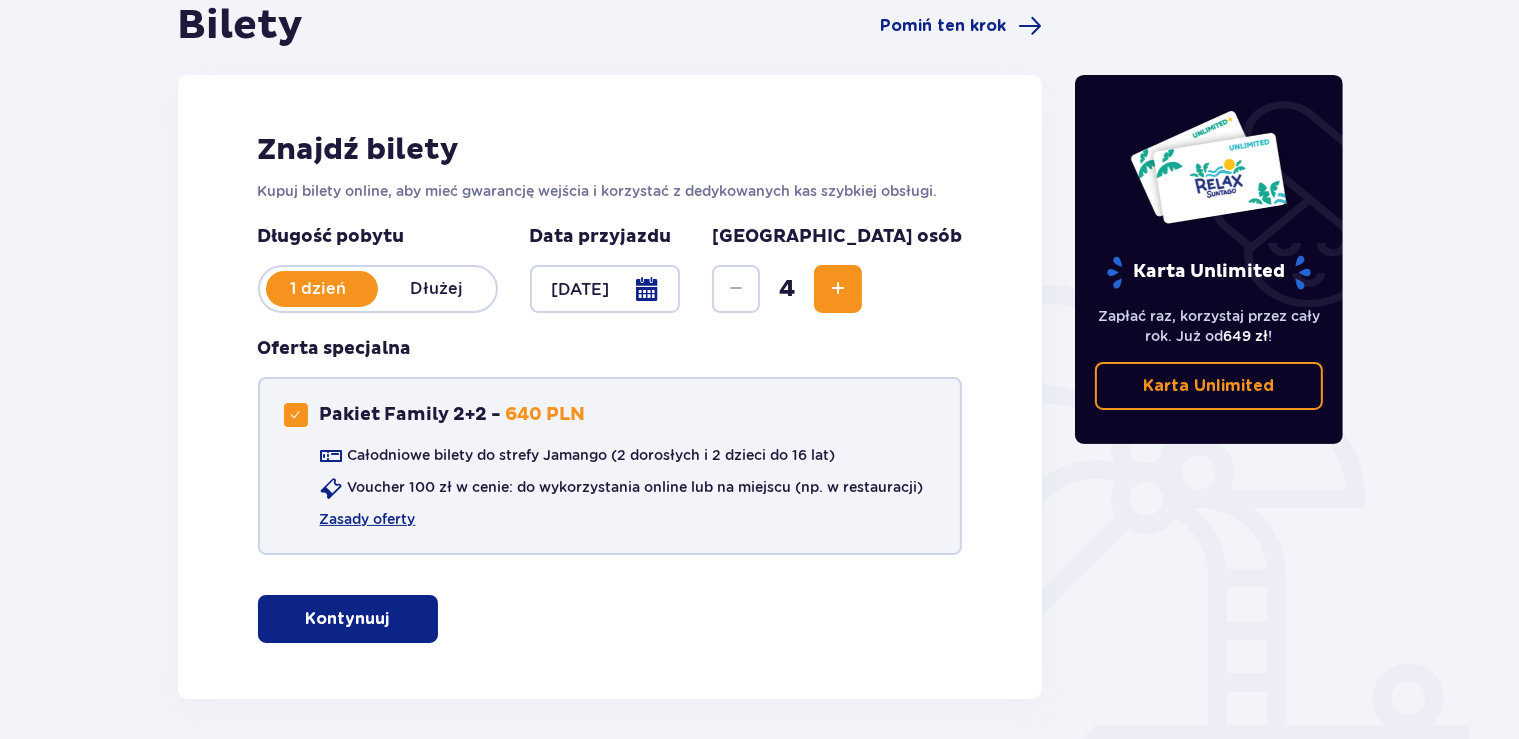 checkbox on "true" 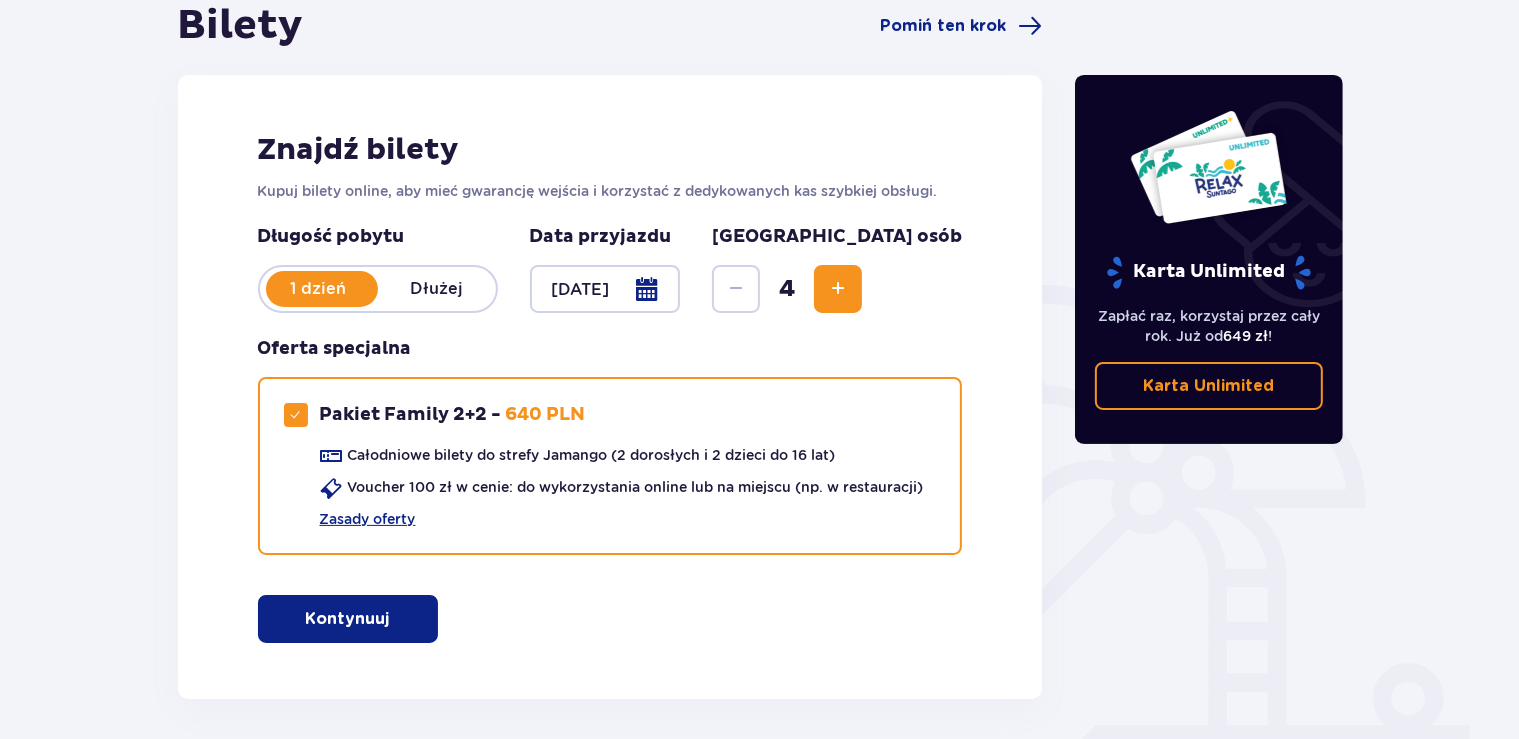 click on "Kontynuuj" at bounding box center (348, 619) 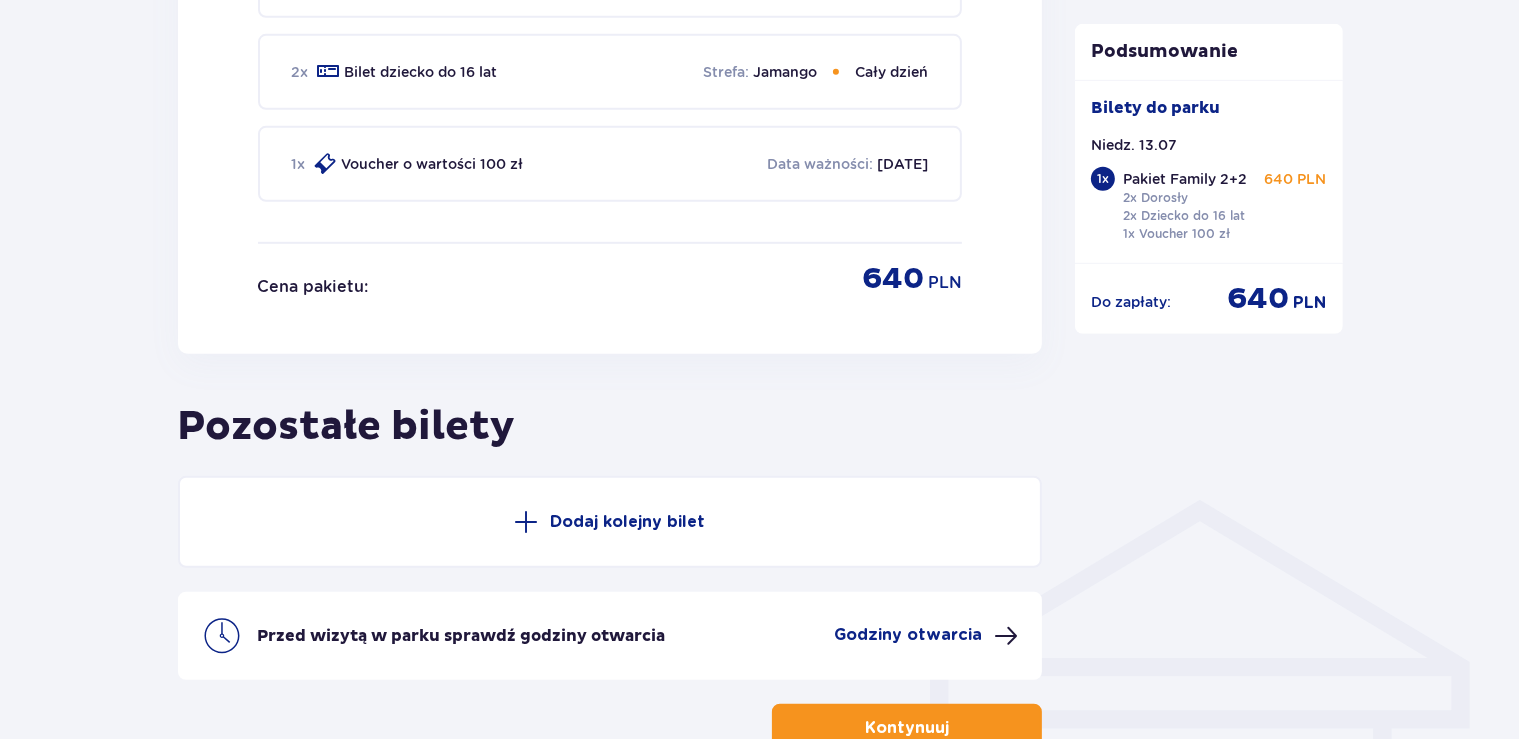 scroll, scrollTop: 1225, scrollLeft: 0, axis: vertical 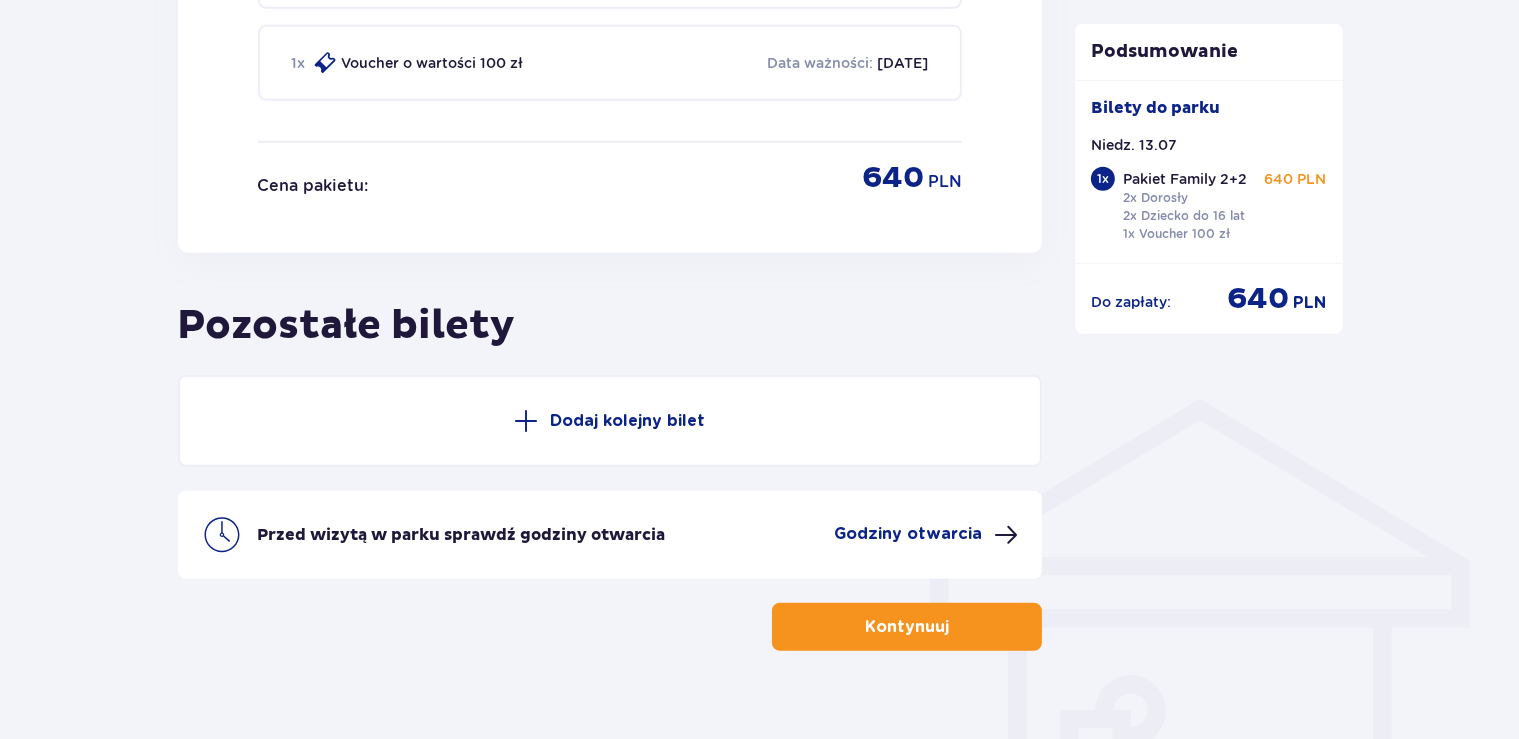 click on "Kontynuuj" at bounding box center [907, 627] 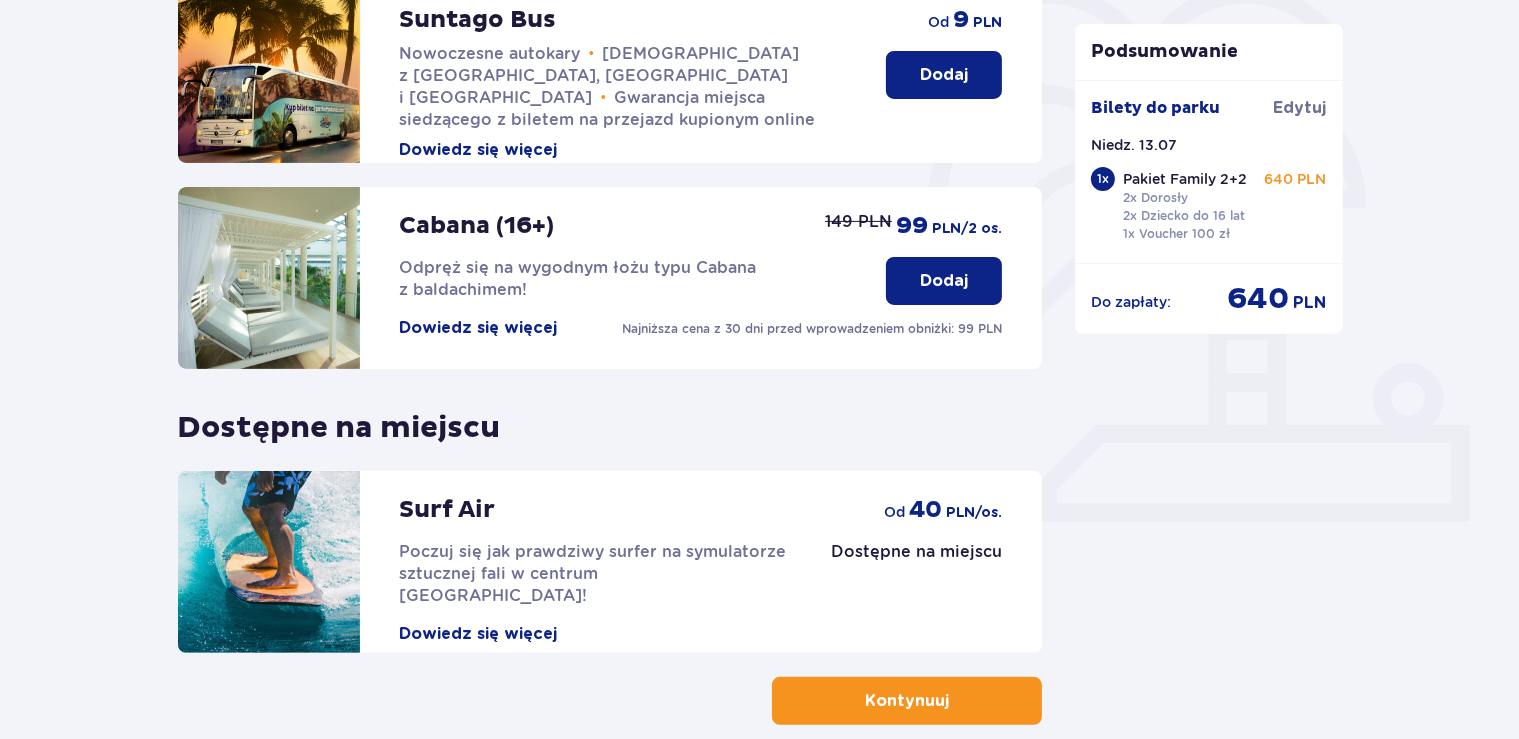 scroll, scrollTop: 616, scrollLeft: 0, axis: vertical 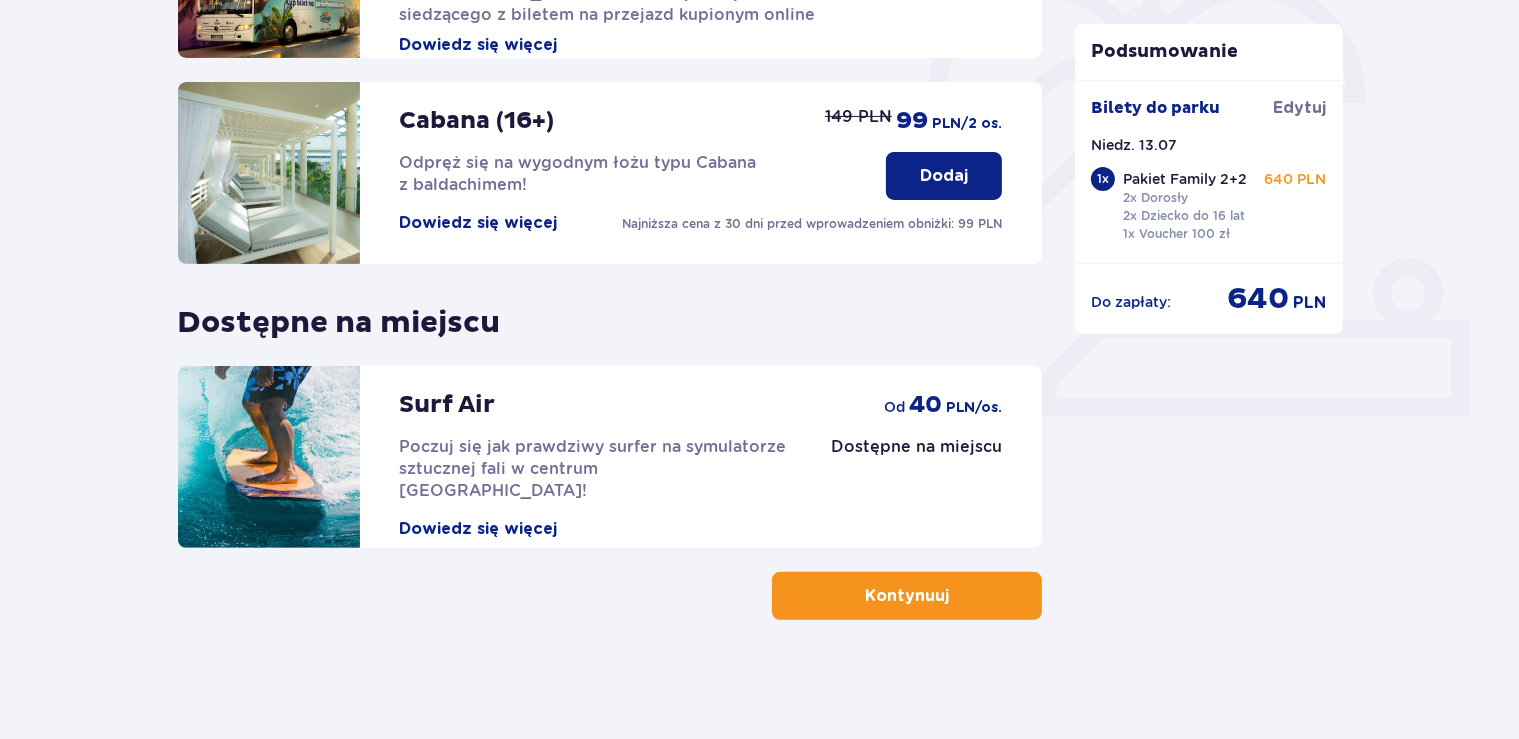 click on "Kontynuuj" at bounding box center [907, 596] 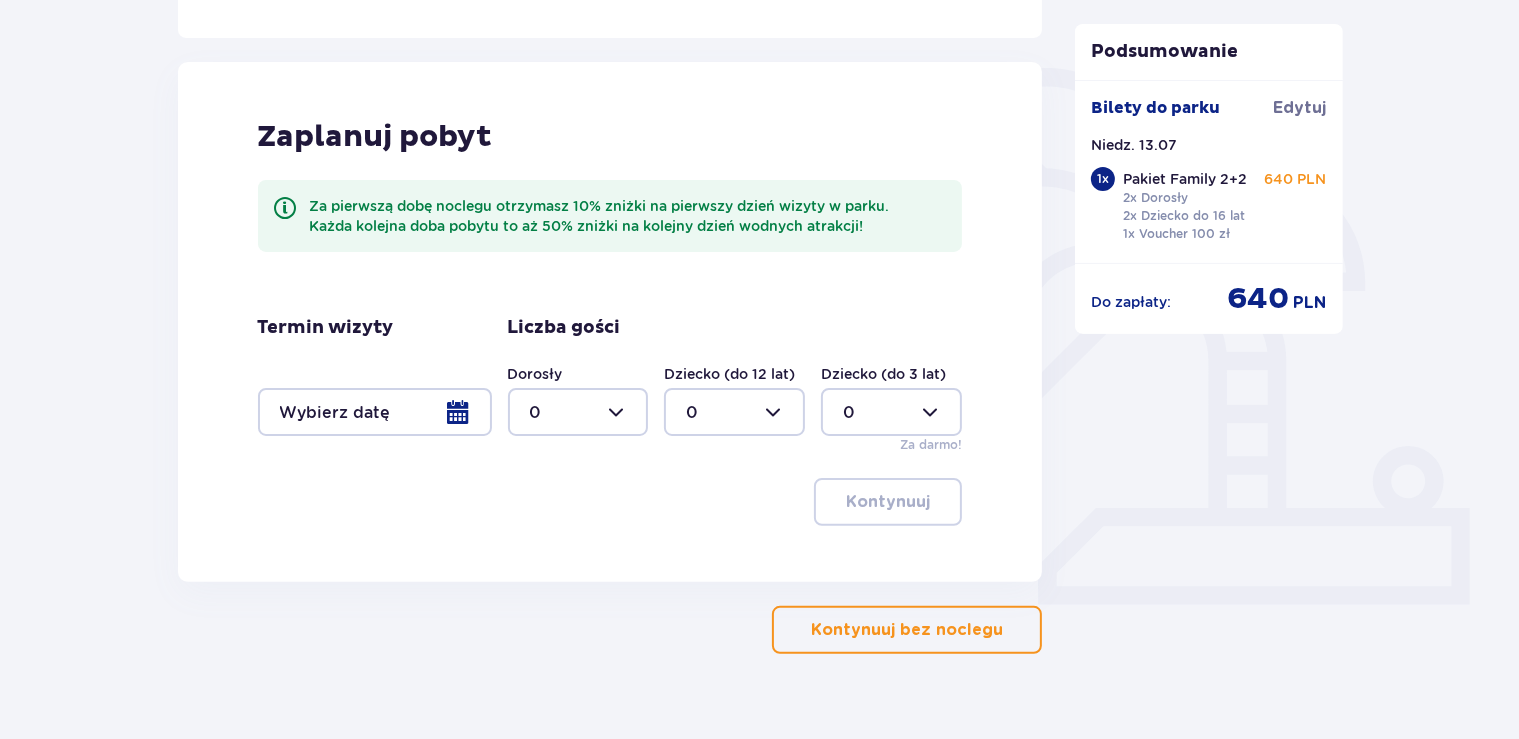 scroll, scrollTop: 463, scrollLeft: 0, axis: vertical 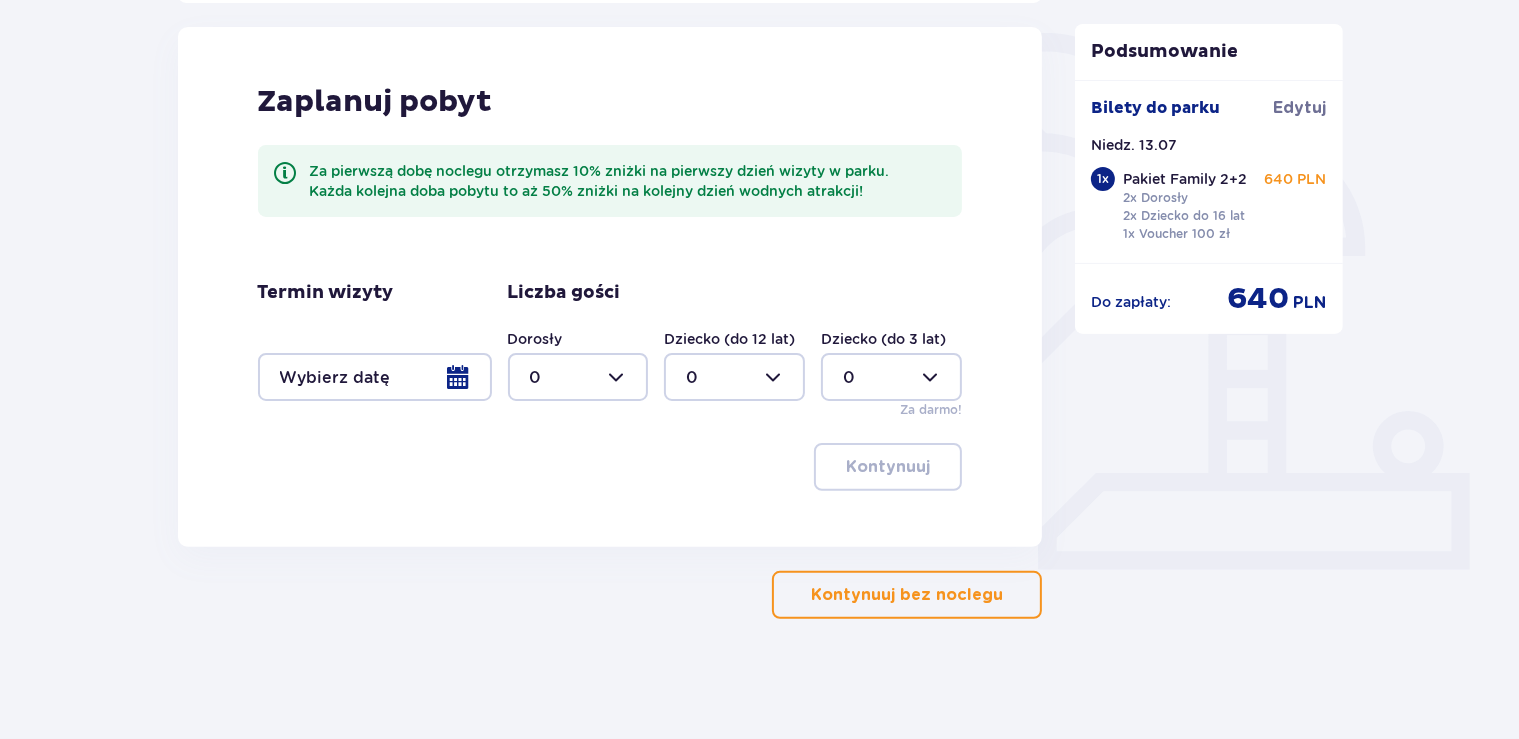 click on "Kontynuuj bez noclegu" at bounding box center [907, 595] 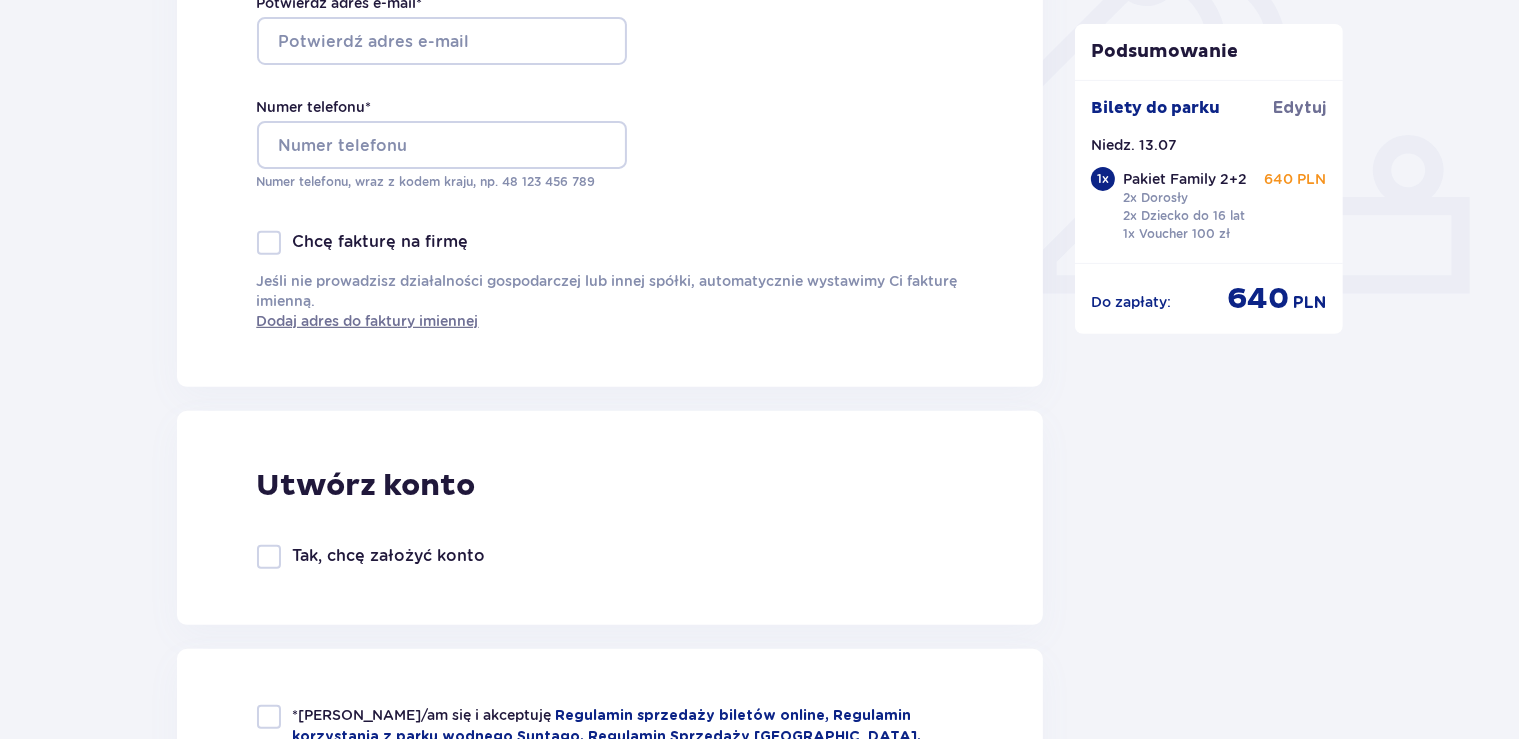 scroll, scrollTop: 1161, scrollLeft: 0, axis: vertical 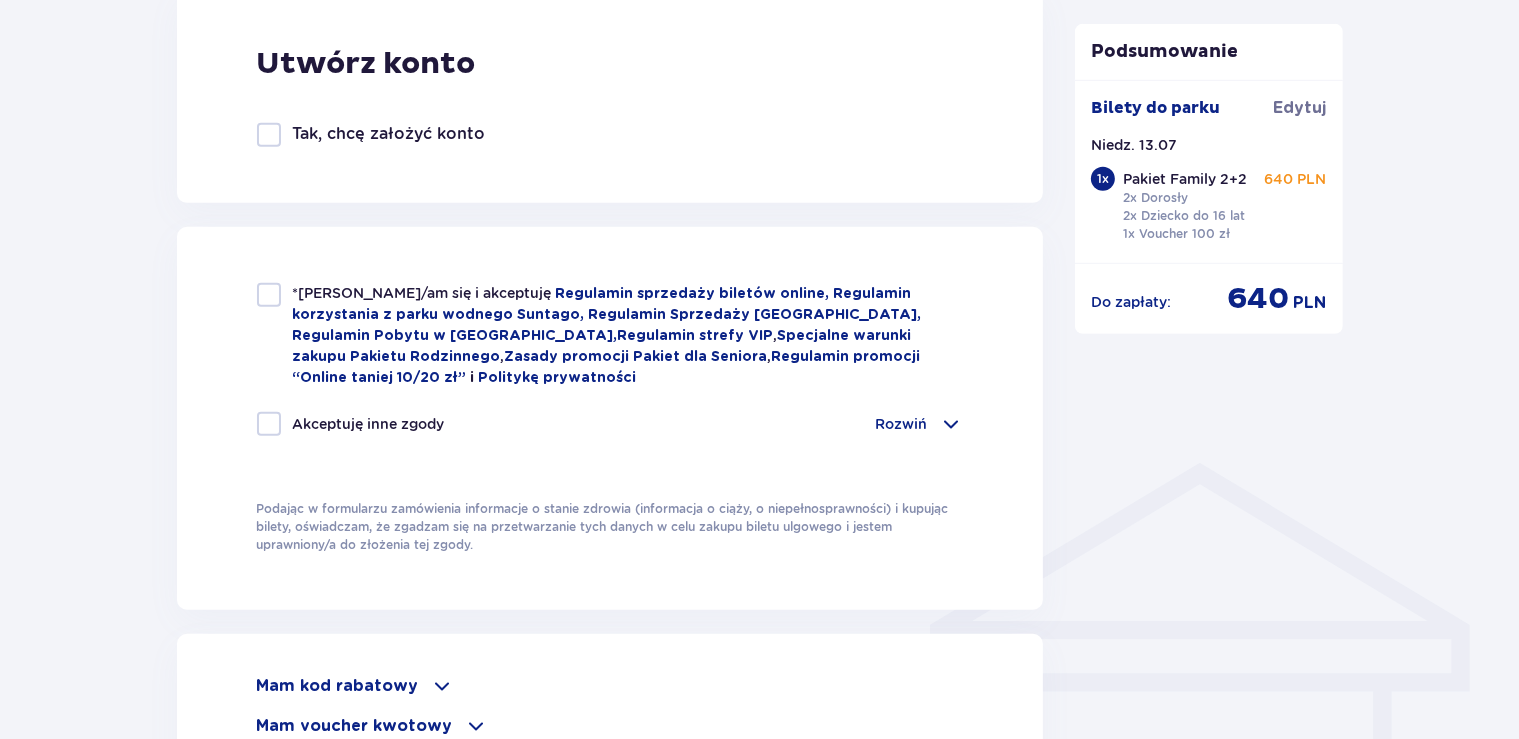 click at bounding box center [269, 295] 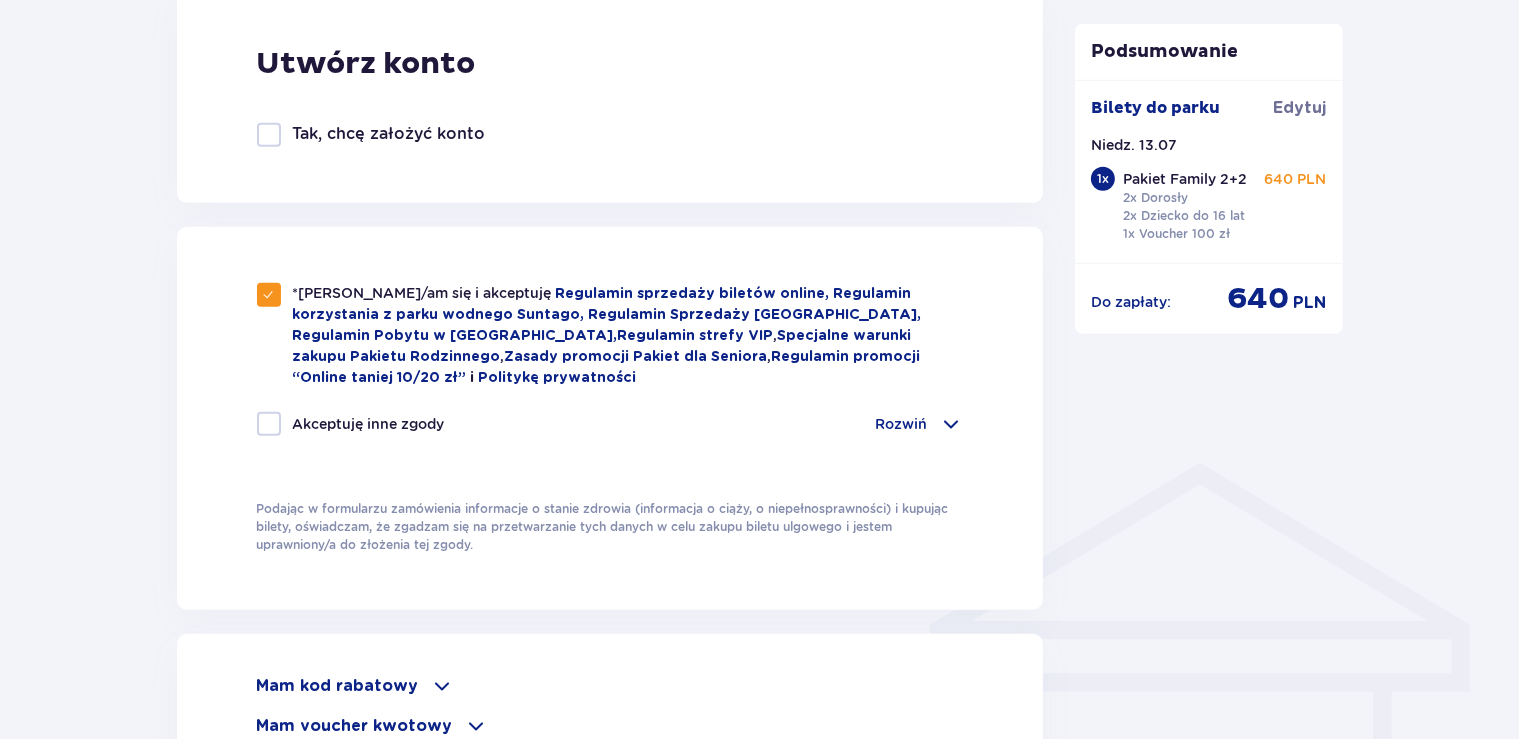 click at bounding box center (269, 424) 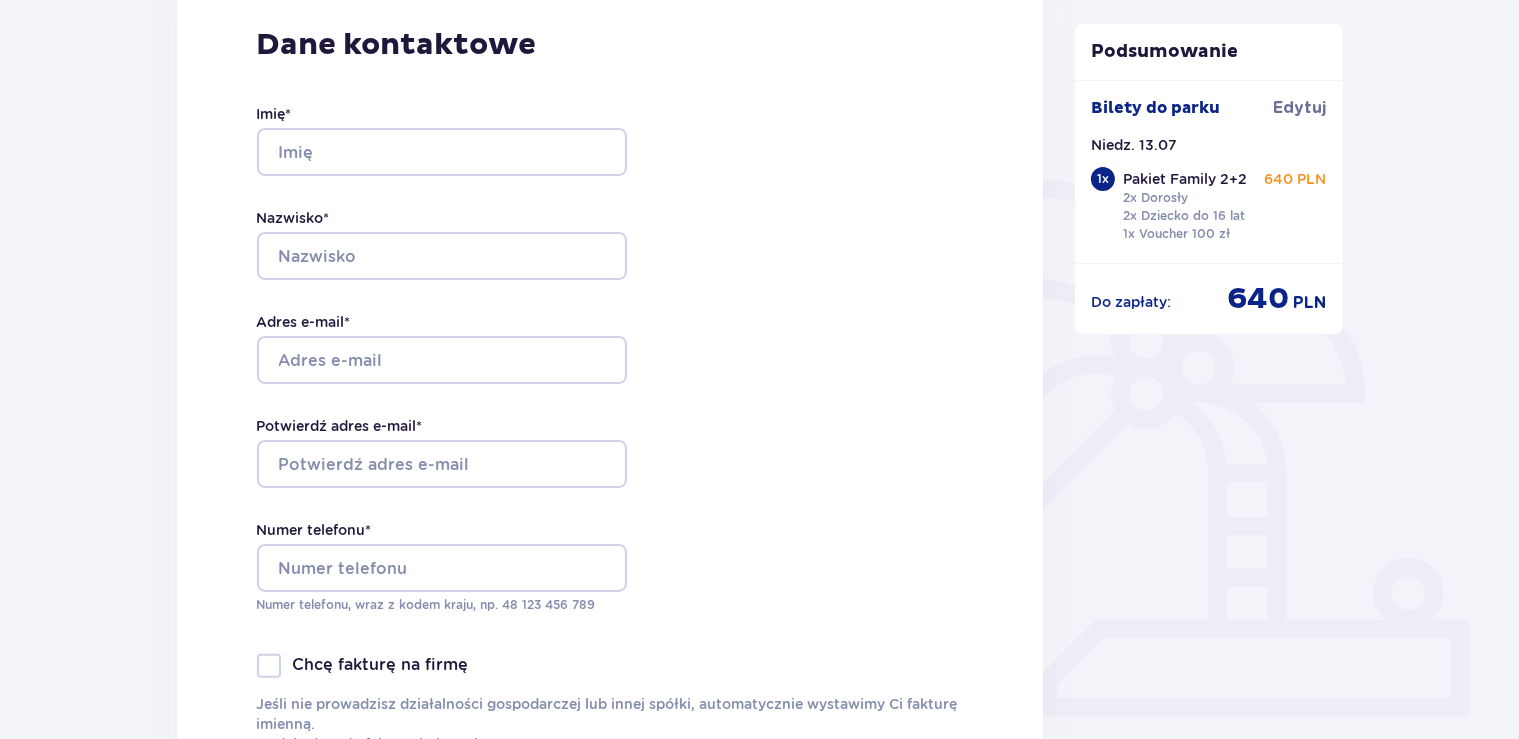 scroll, scrollTop: 0, scrollLeft: 0, axis: both 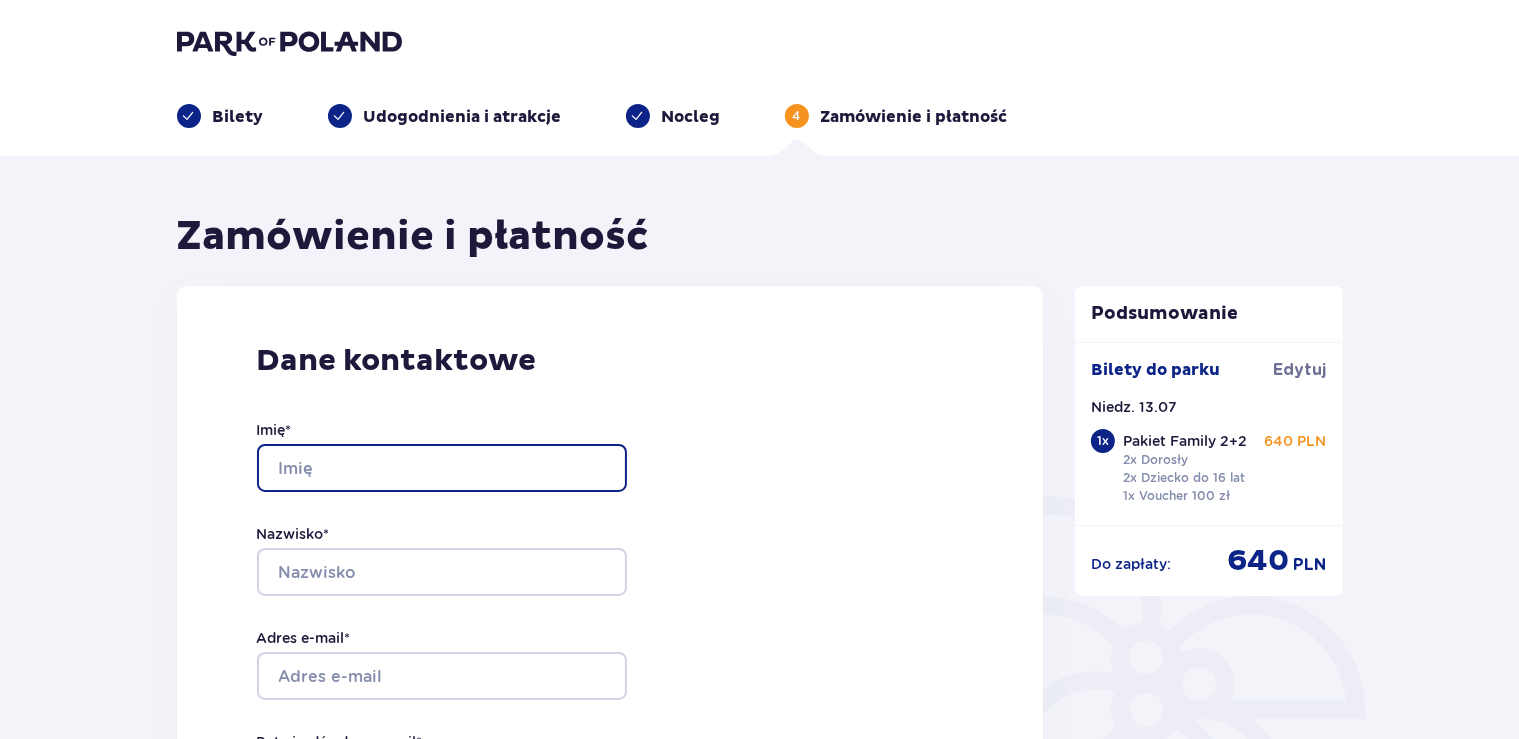click on "Imię *" at bounding box center [442, 468] 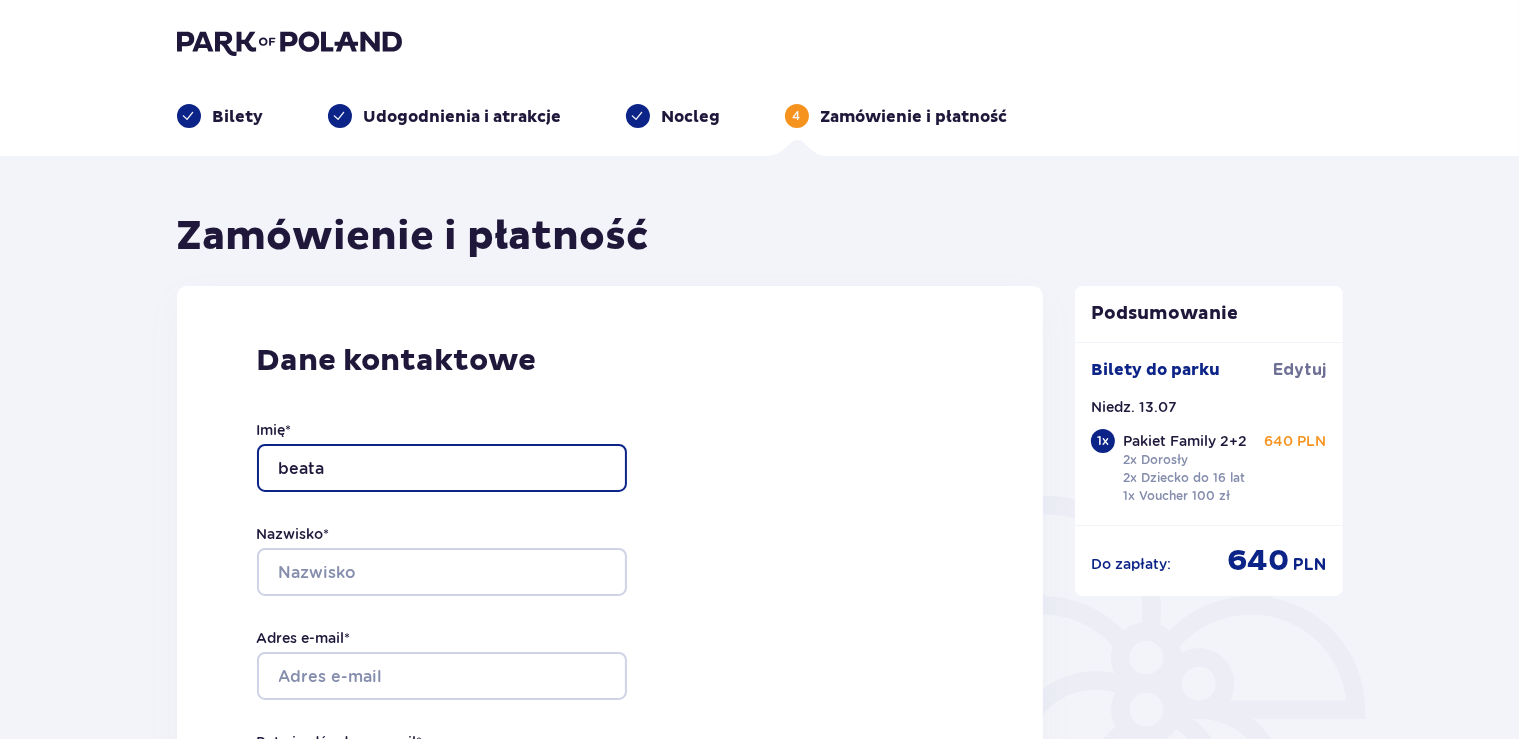 type on "beata" 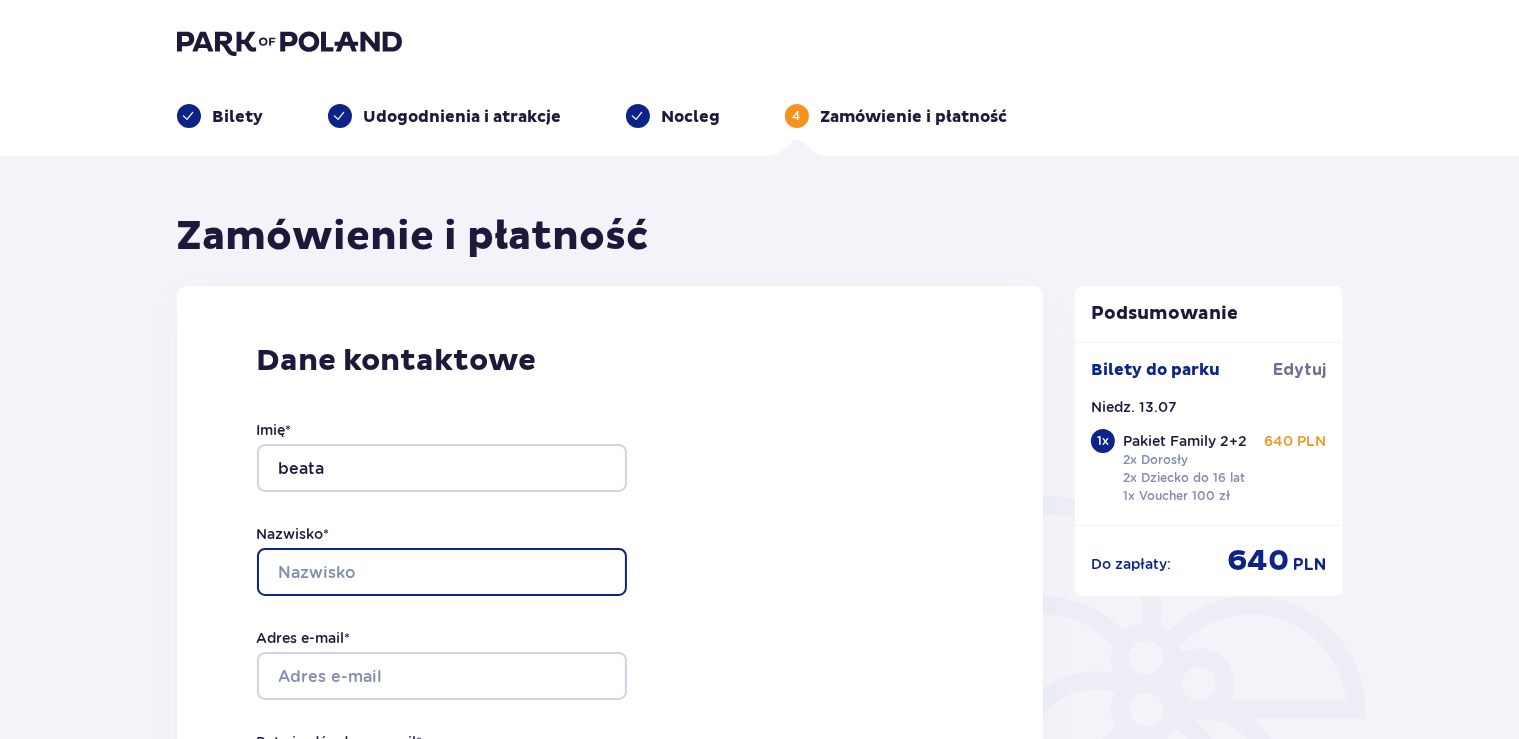 click on "Nazwisko *" at bounding box center [442, 572] 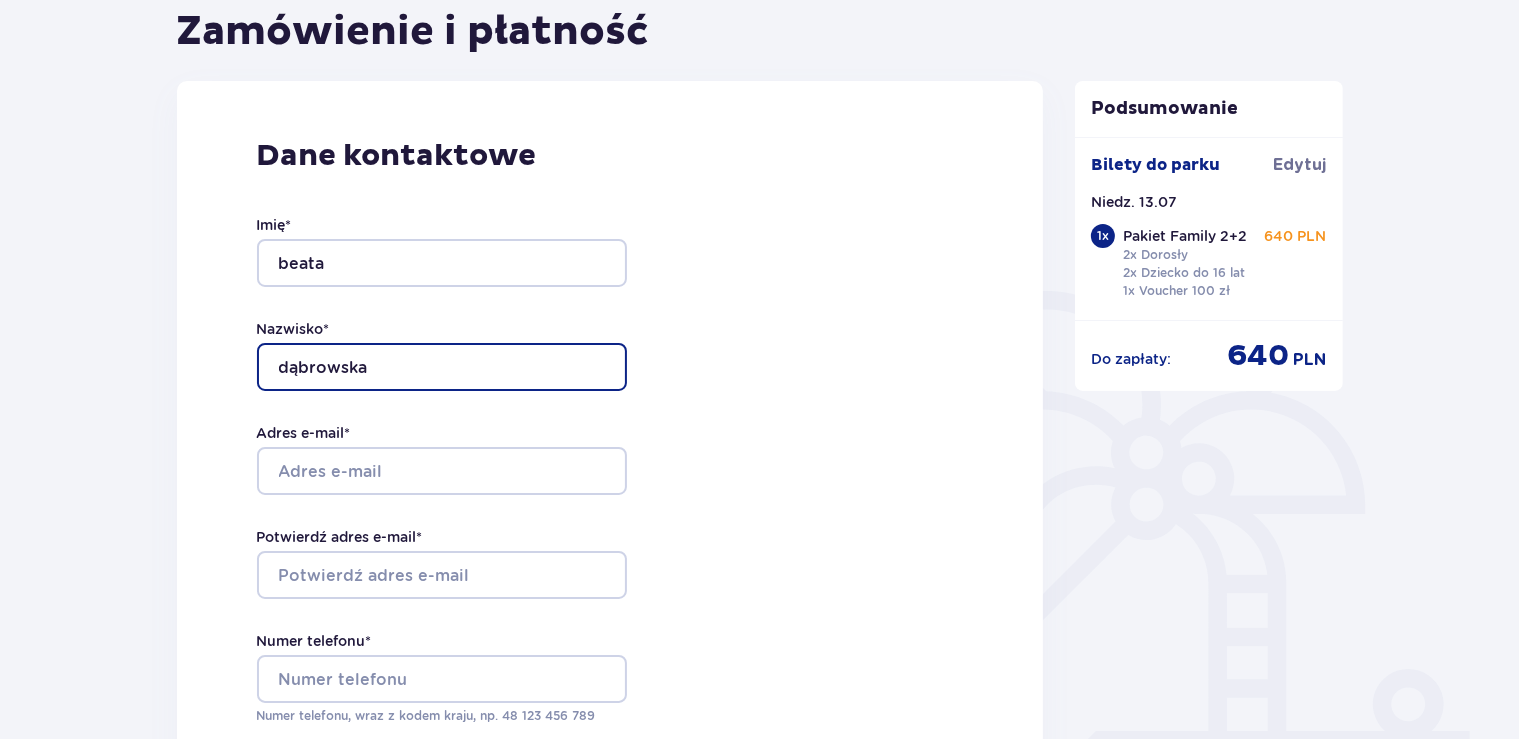 scroll, scrollTop: 211, scrollLeft: 0, axis: vertical 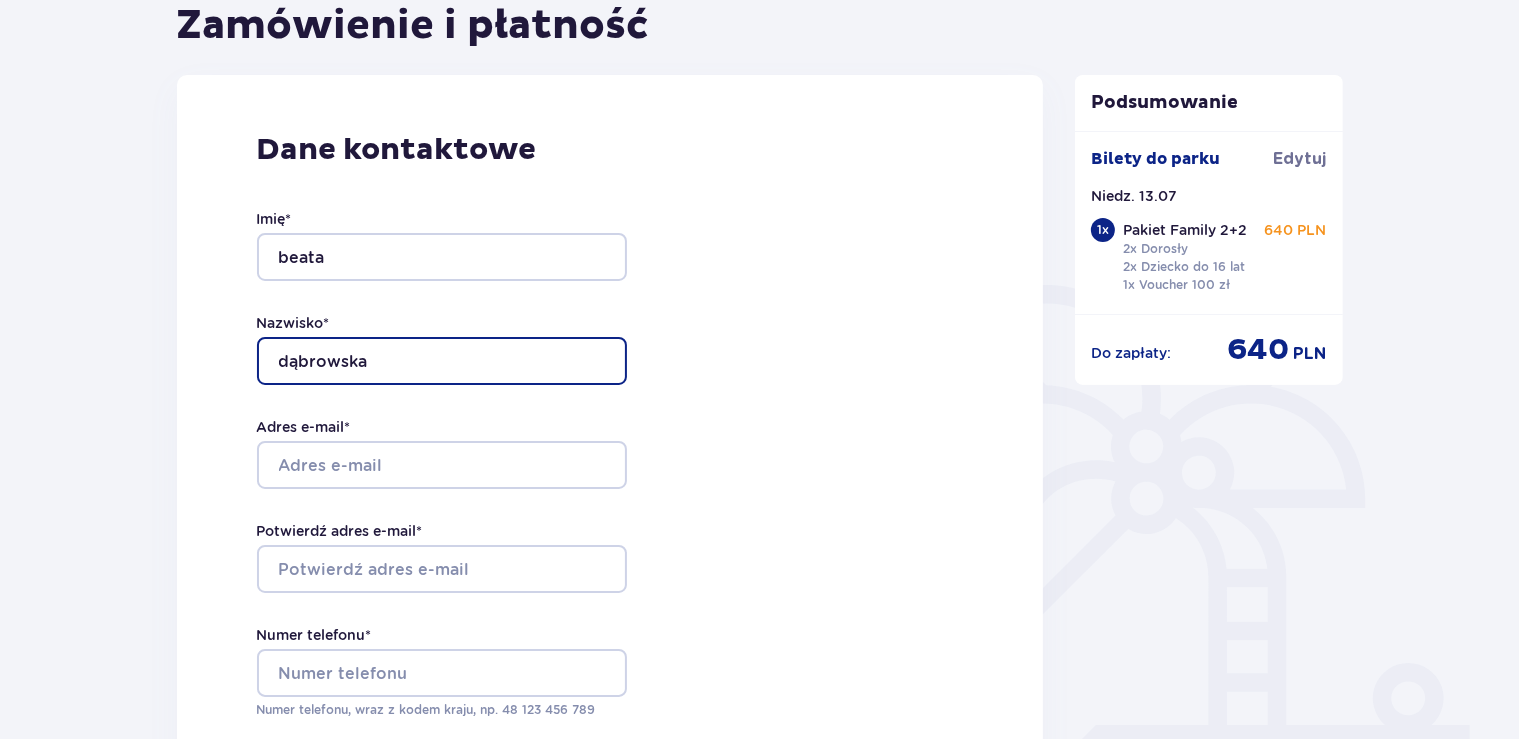 type on "dąbrowska" 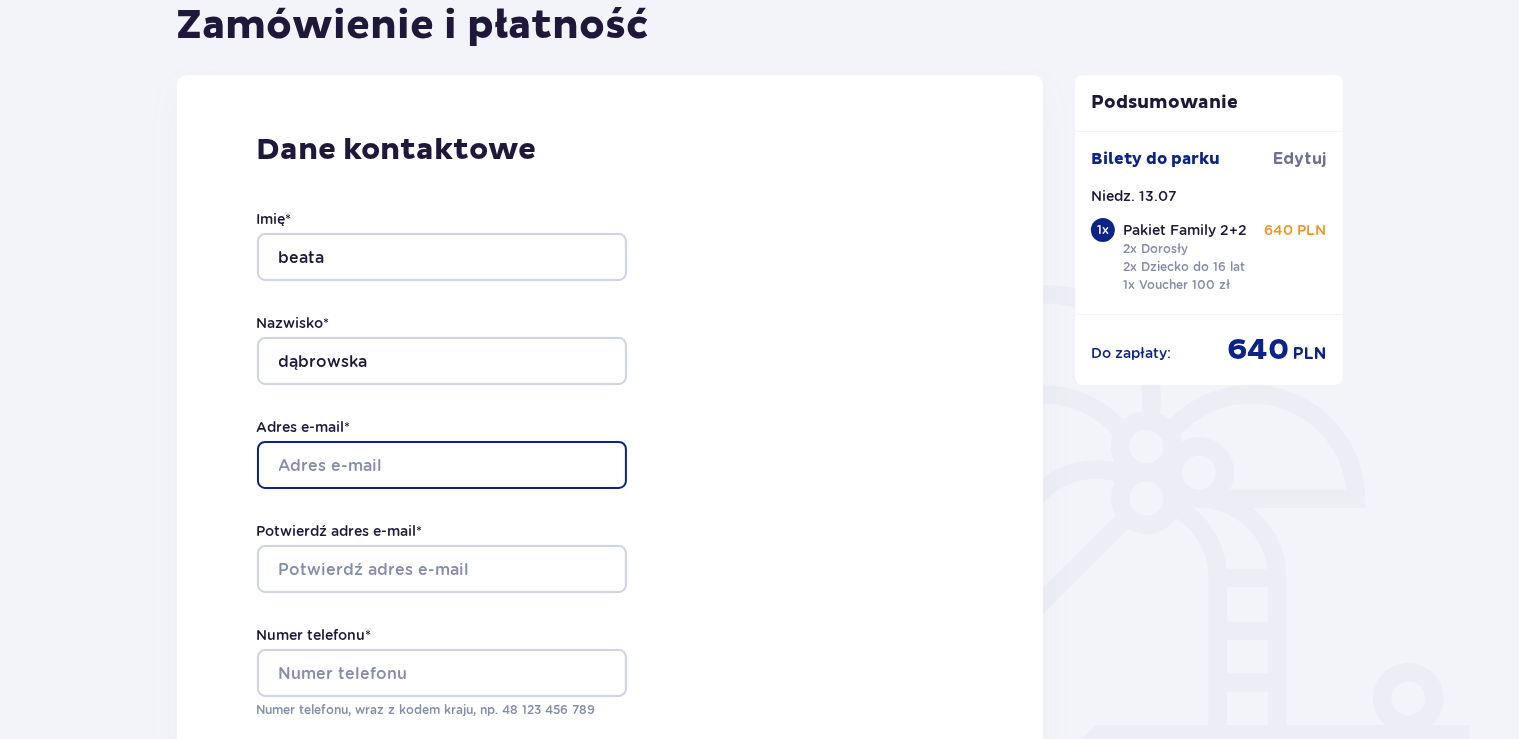 click on "Adres e-mail *" at bounding box center (442, 465) 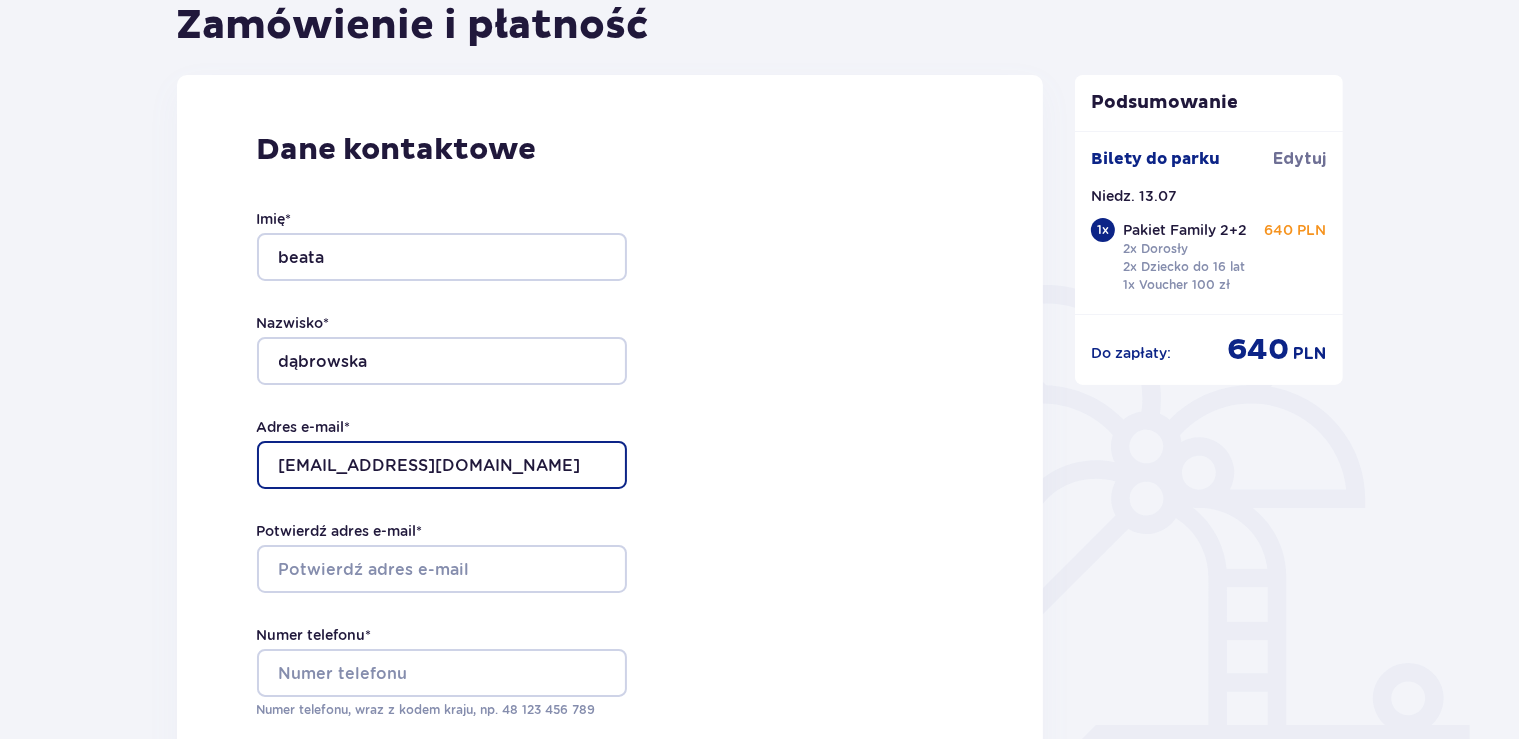 type on "bacia122@buziaczek.pl" 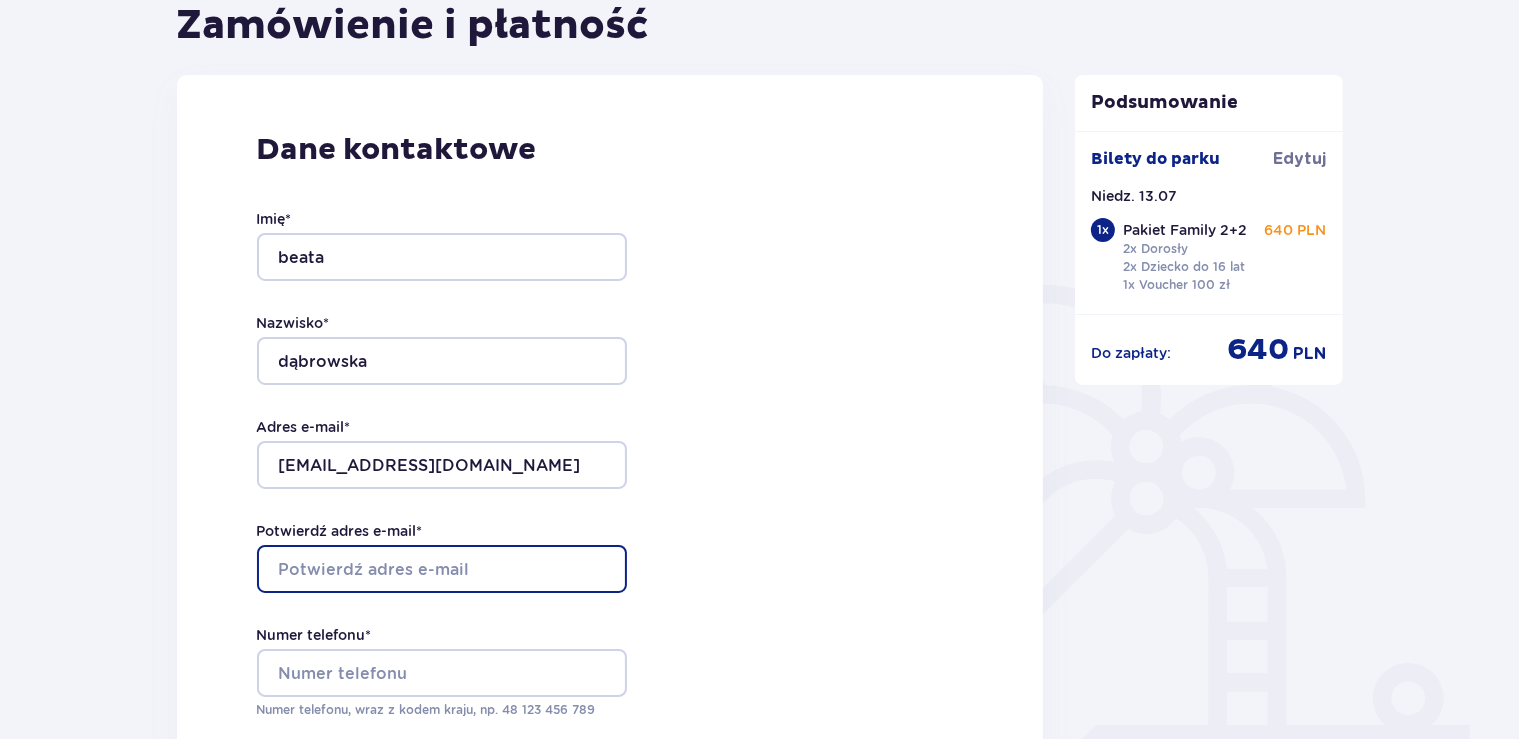 click on "Potwierdź adres e-mail *" at bounding box center [442, 569] 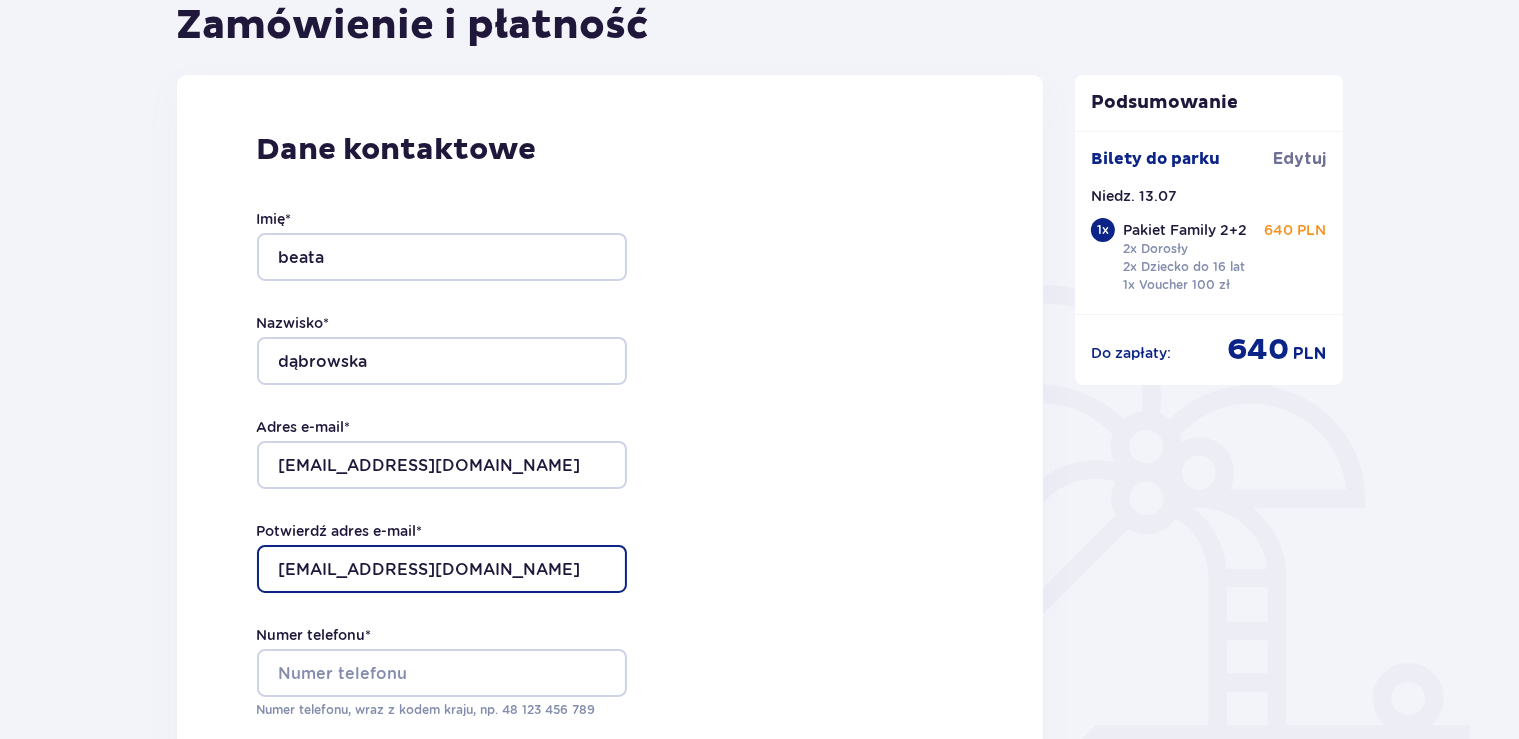 type on "bacia122@buziaczek.pl" 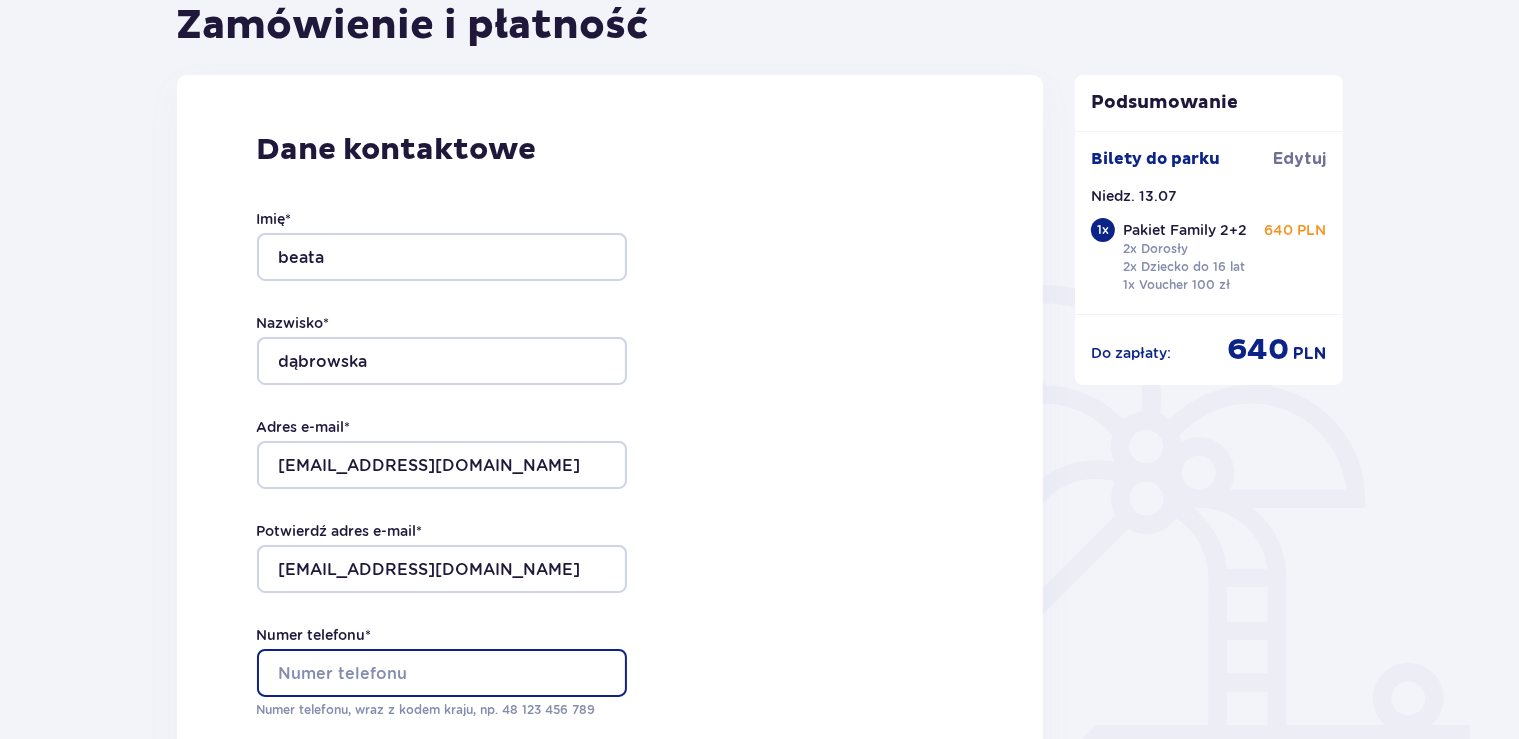 click on "Numer telefonu *" at bounding box center (442, 673) 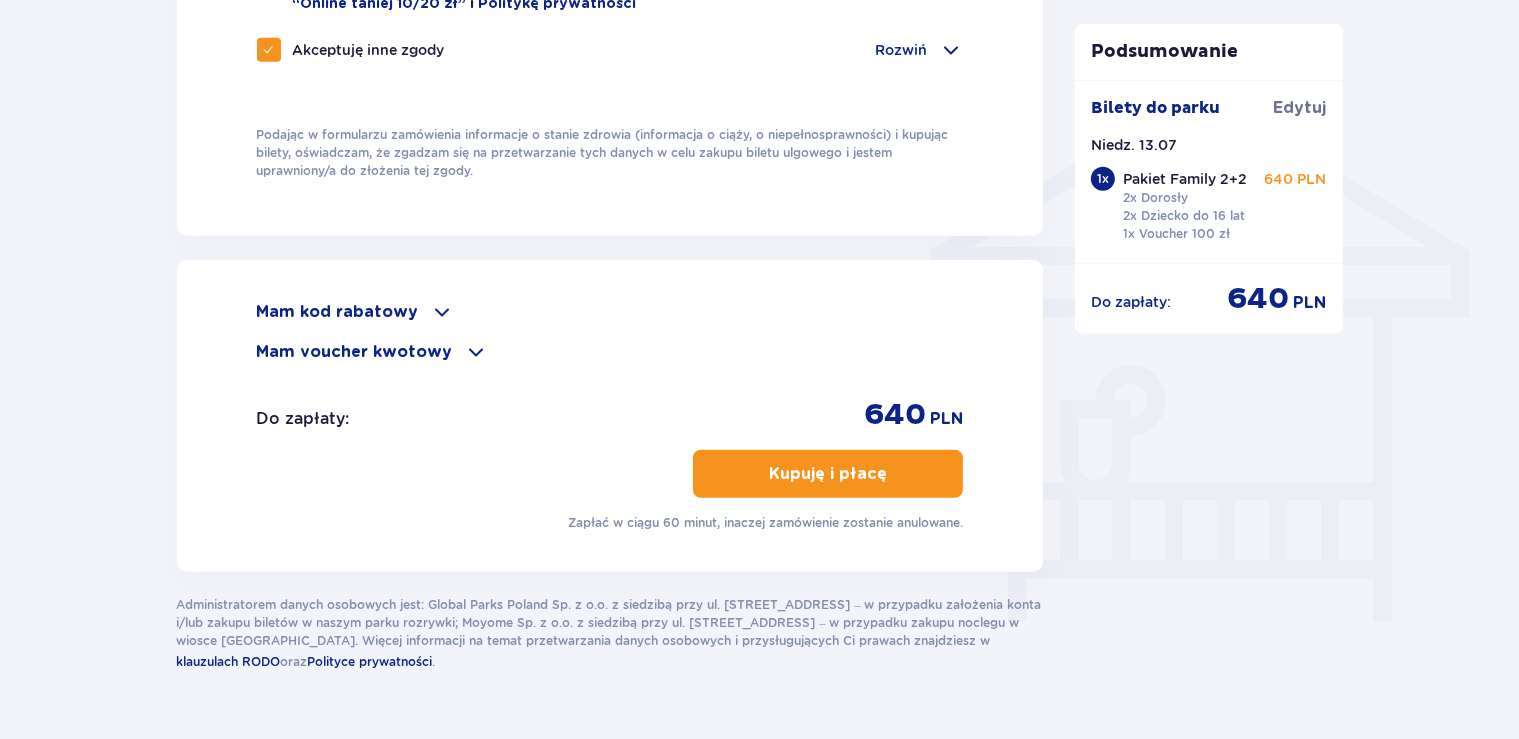 scroll, scrollTop: 1583, scrollLeft: 0, axis: vertical 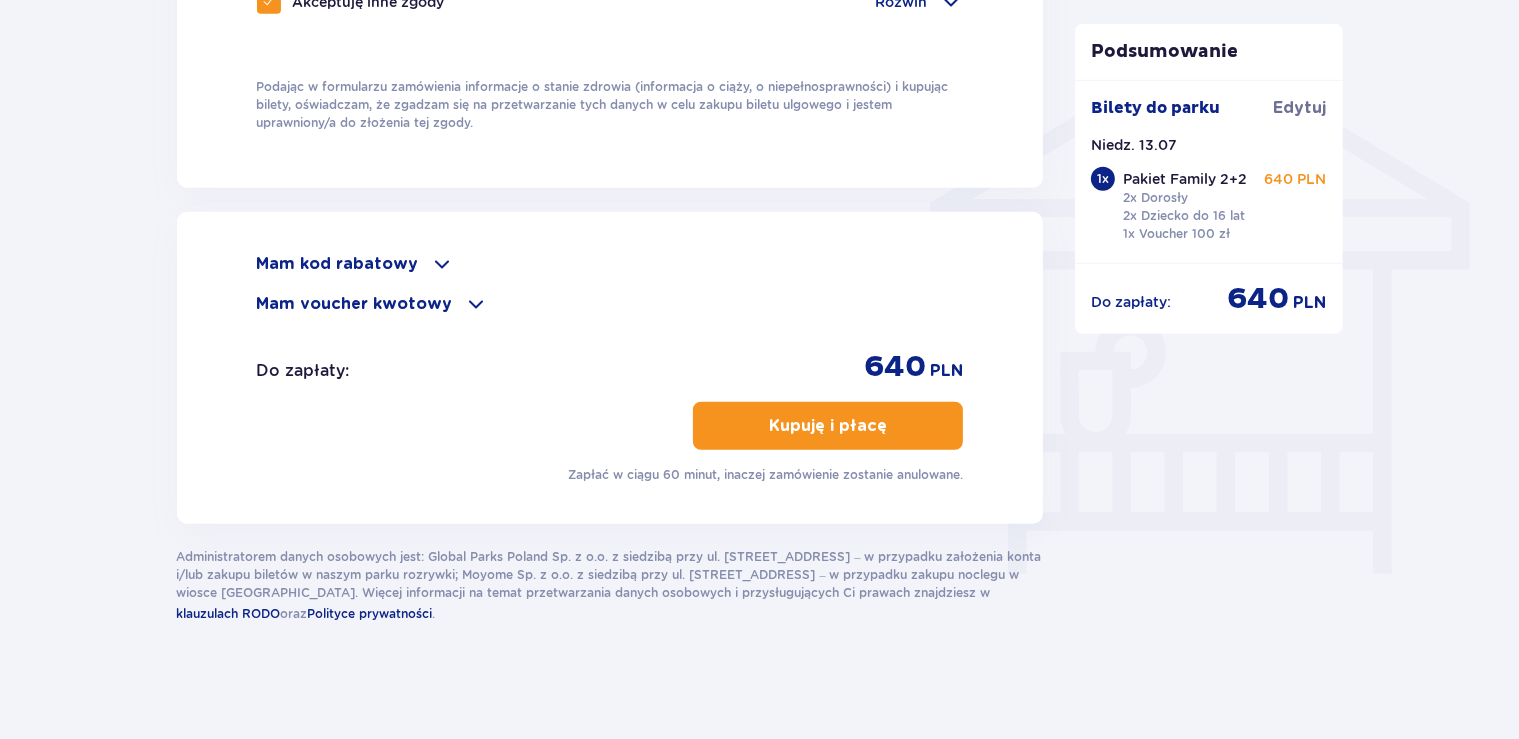 type on "501384182" 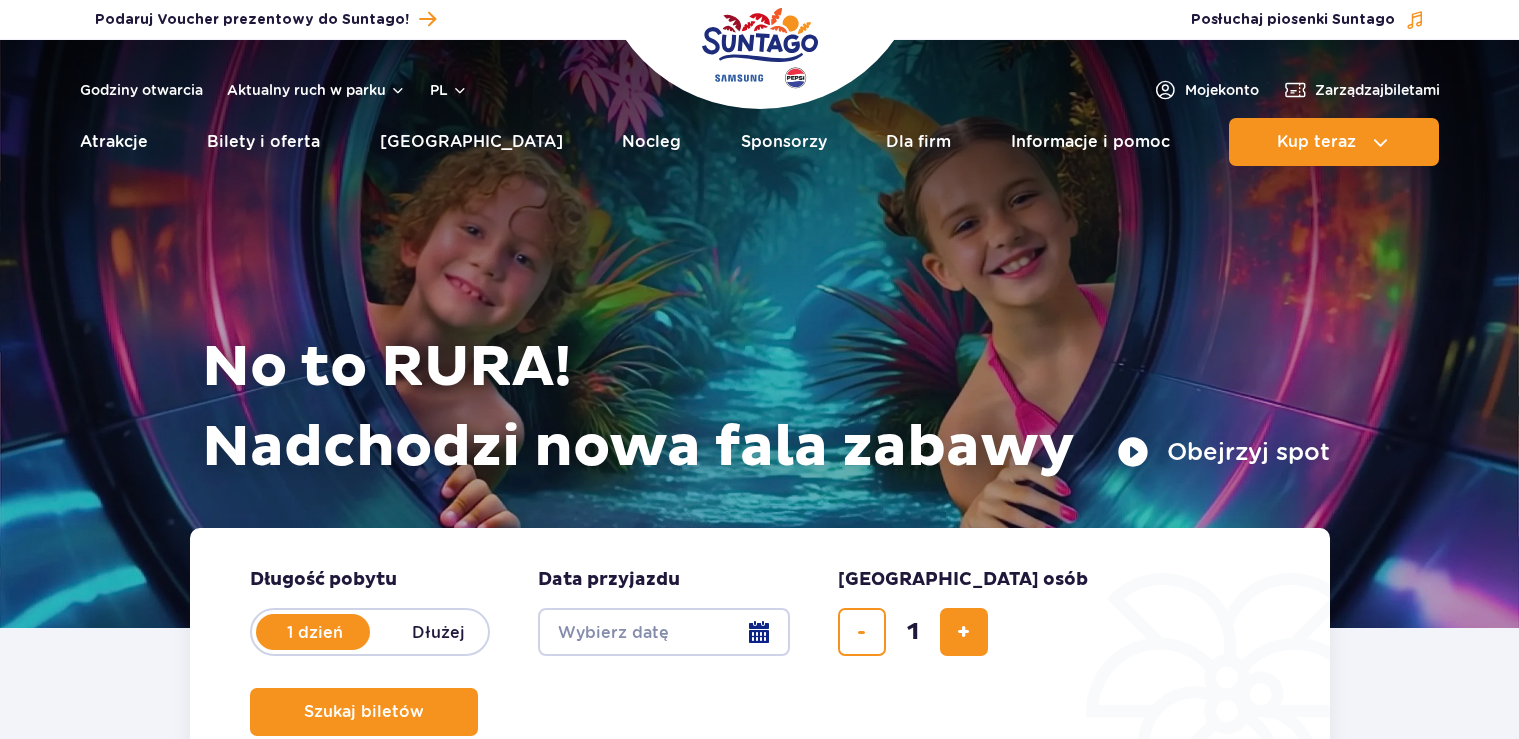 scroll, scrollTop: 0, scrollLeft: 0, axis: both 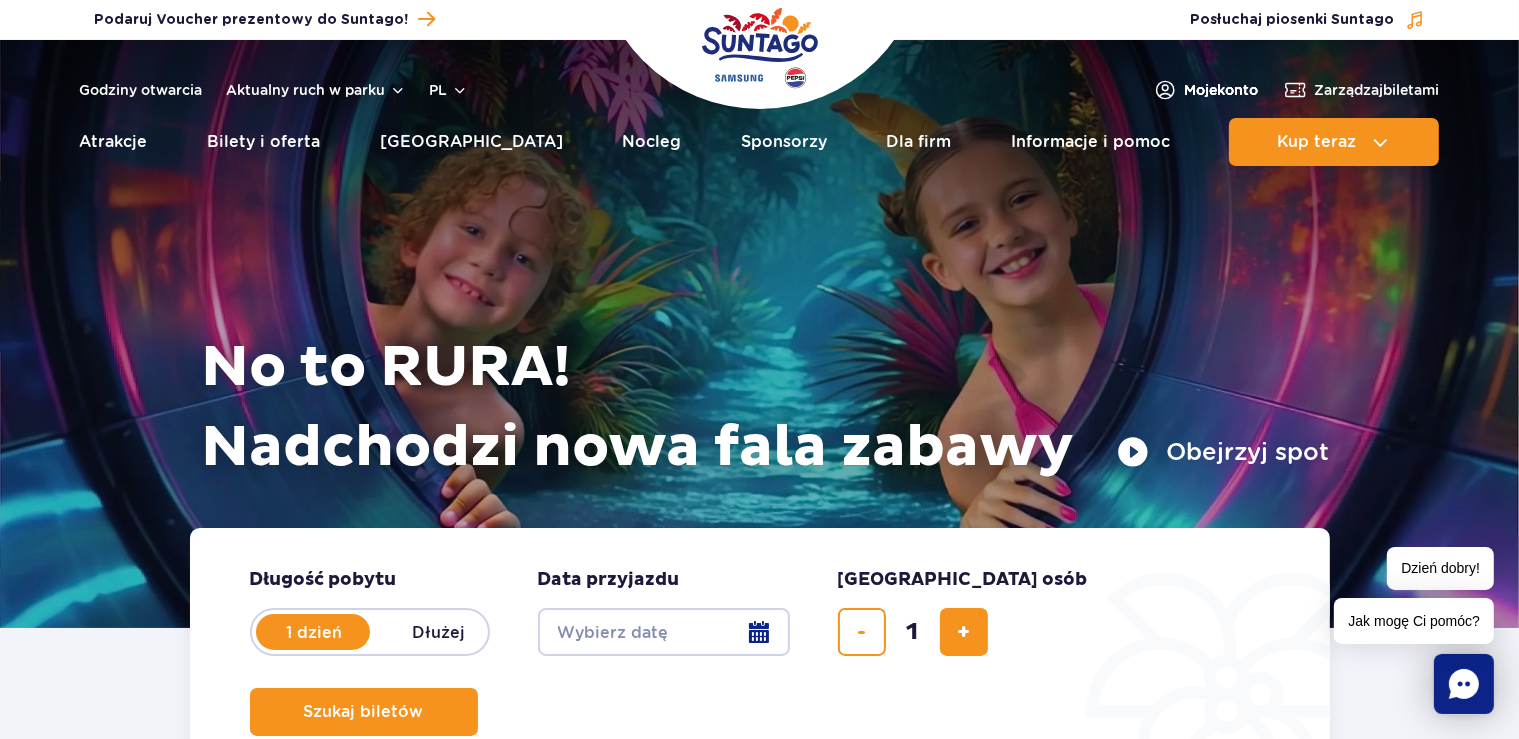 click on "Moje  konto" at bounding box center (1222, 90) 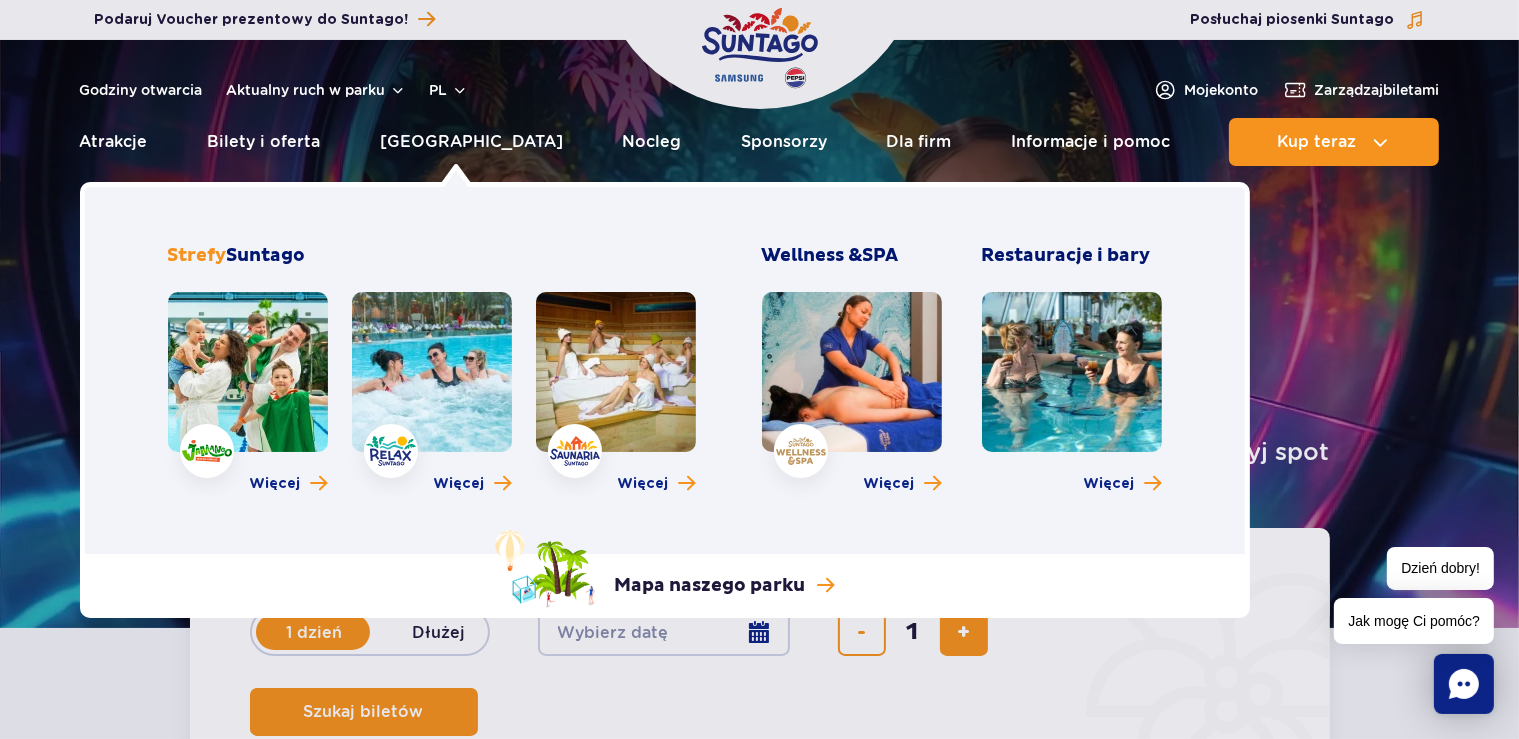 click at bounding box center (248, 372) 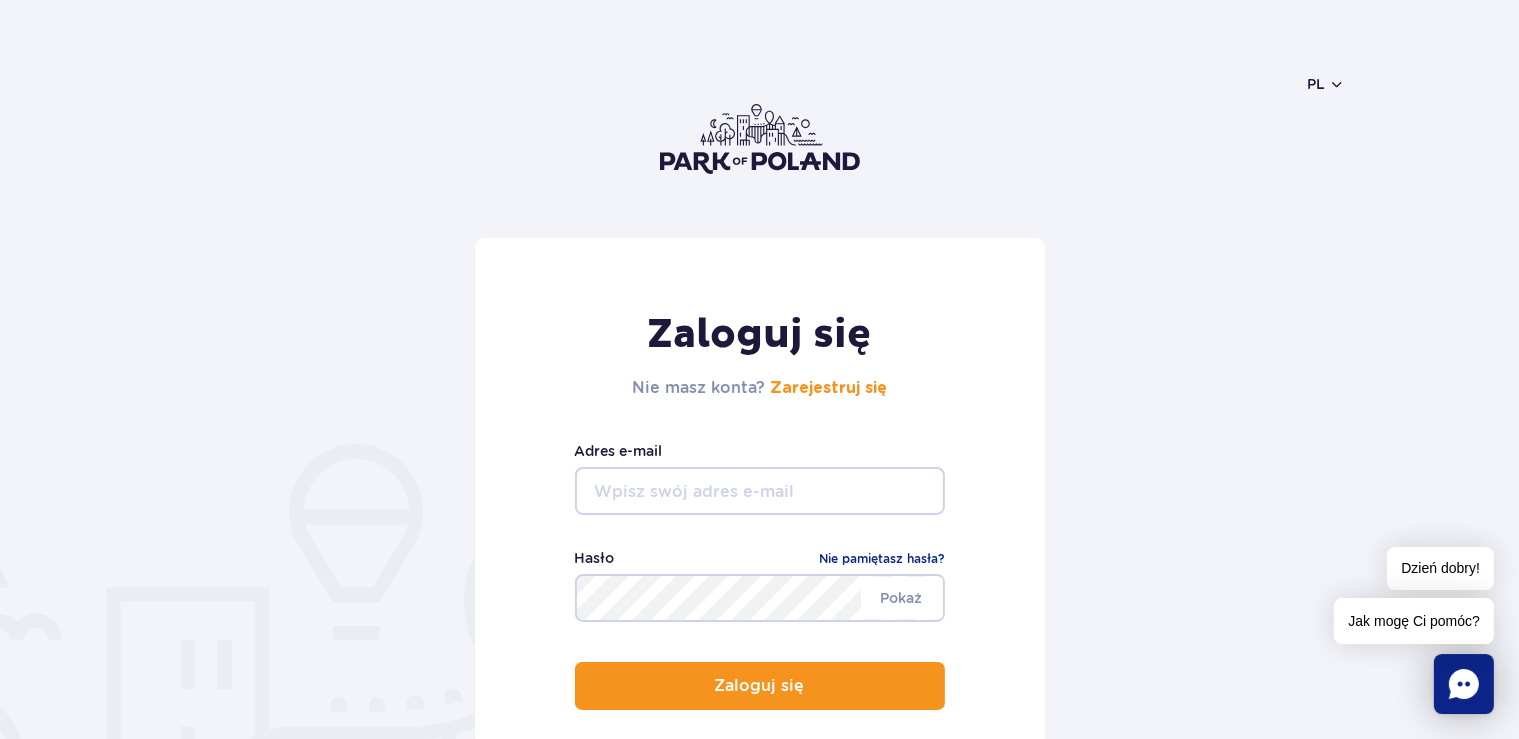 scroll, scrollTop: 0, scrollLeft: 0, axis: both 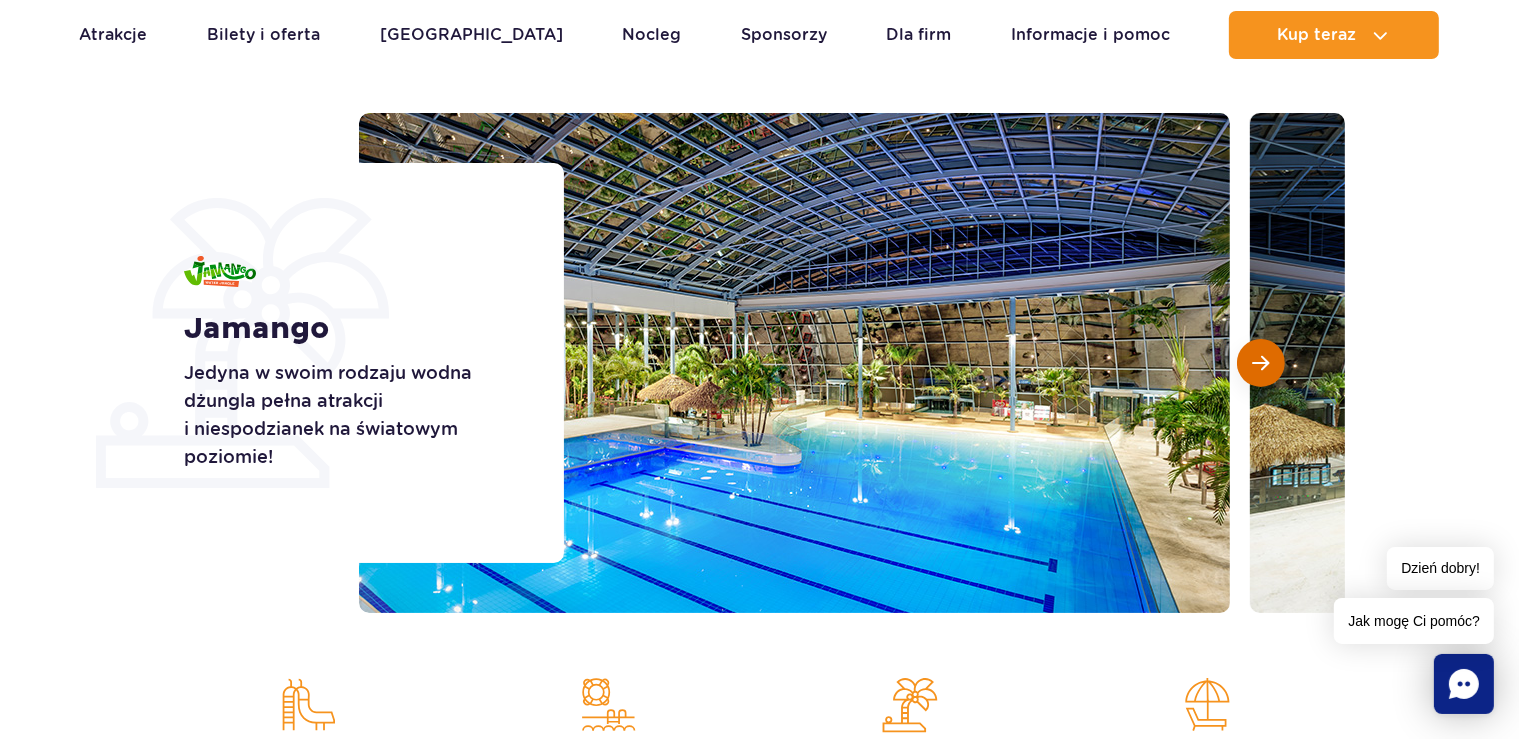 click at bounding box center [1261, 363] 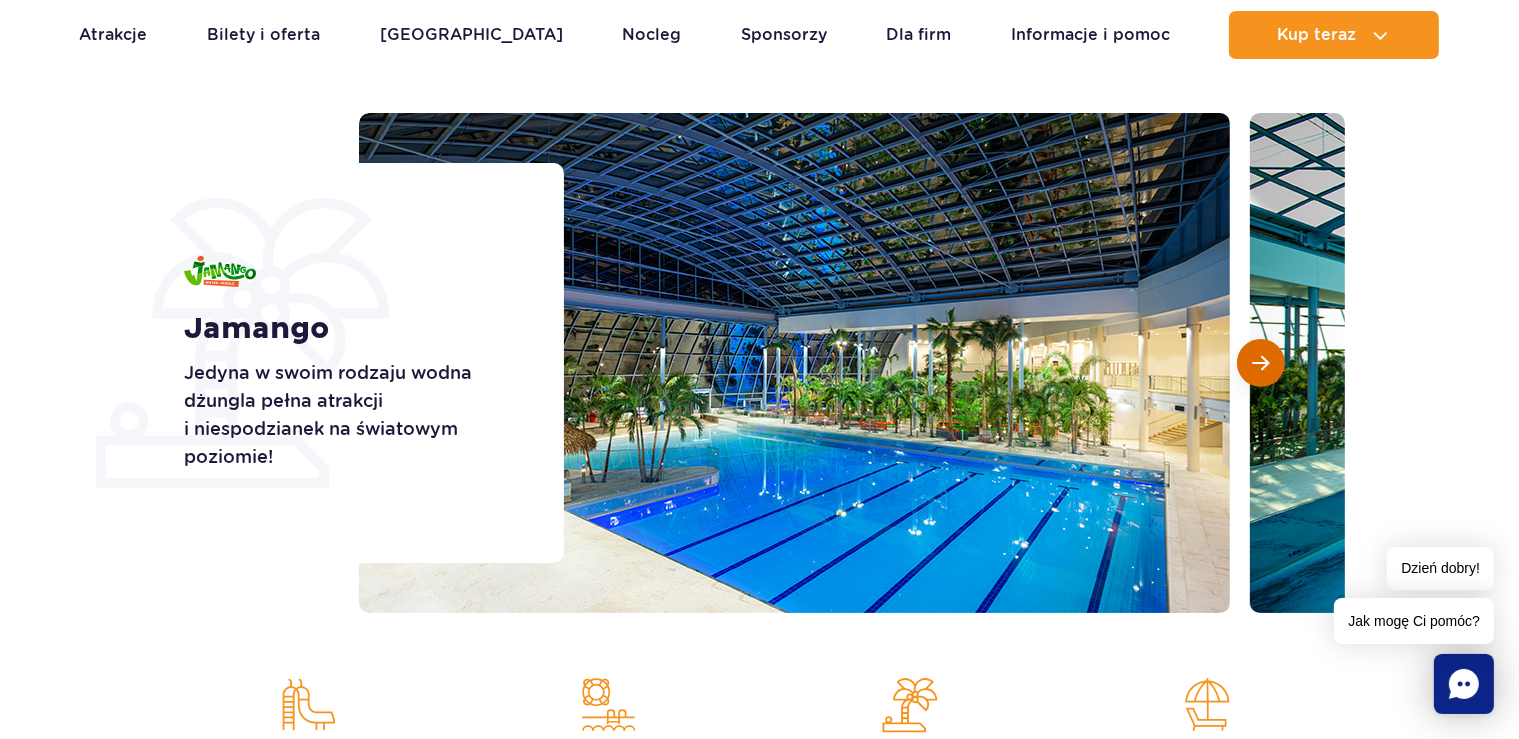 click at bounding box center [1261, 363] 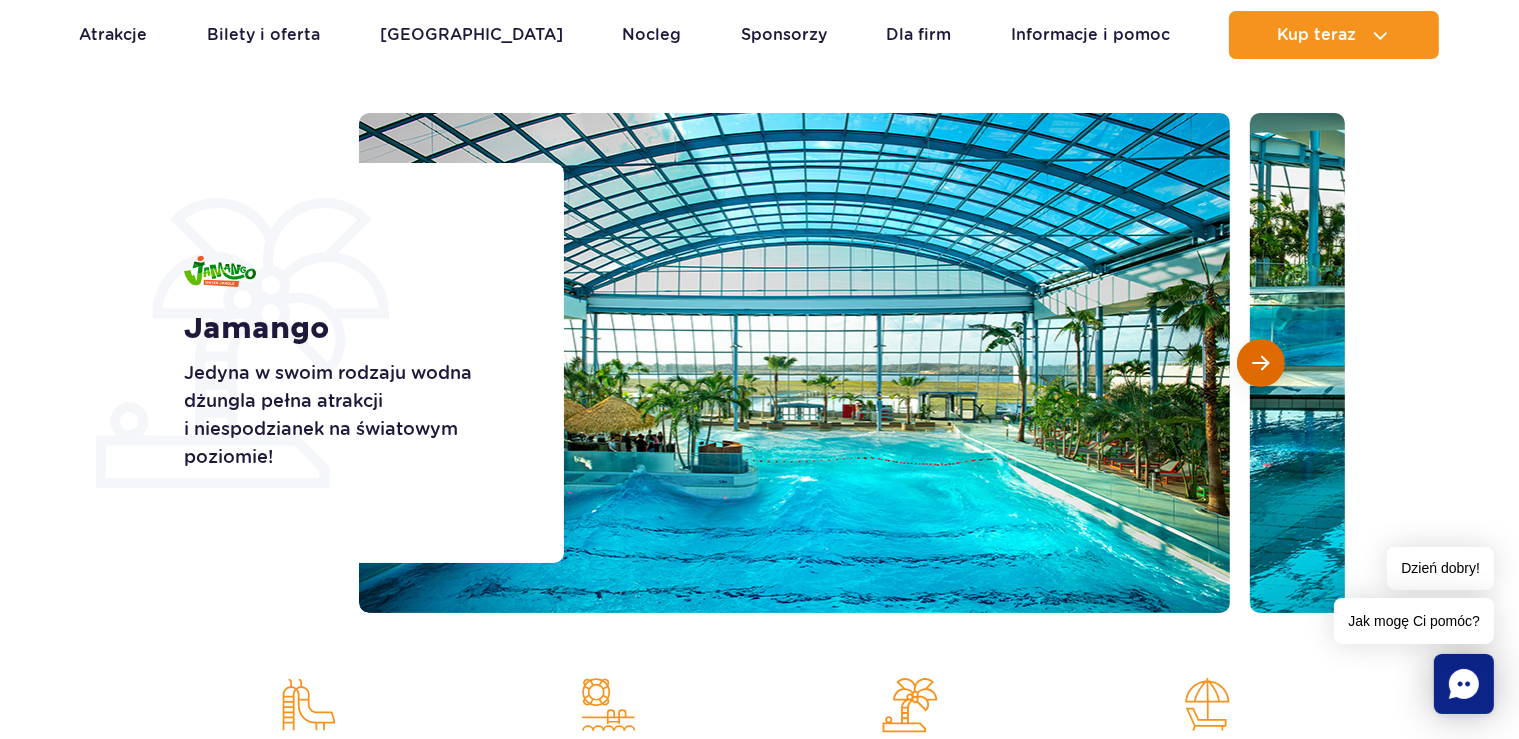 click at bounding box center (1261, 363) 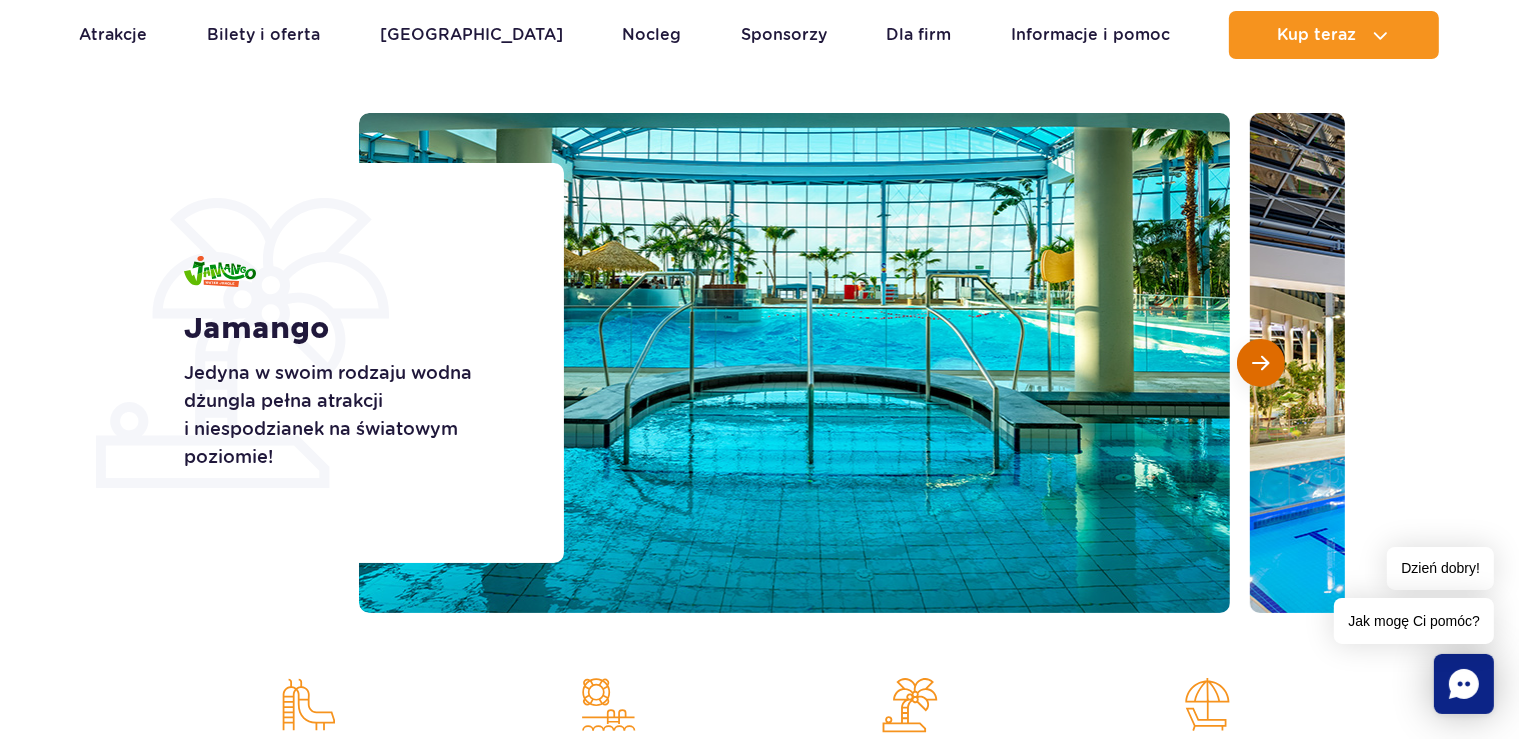 click at bounding box center (1261, 363) 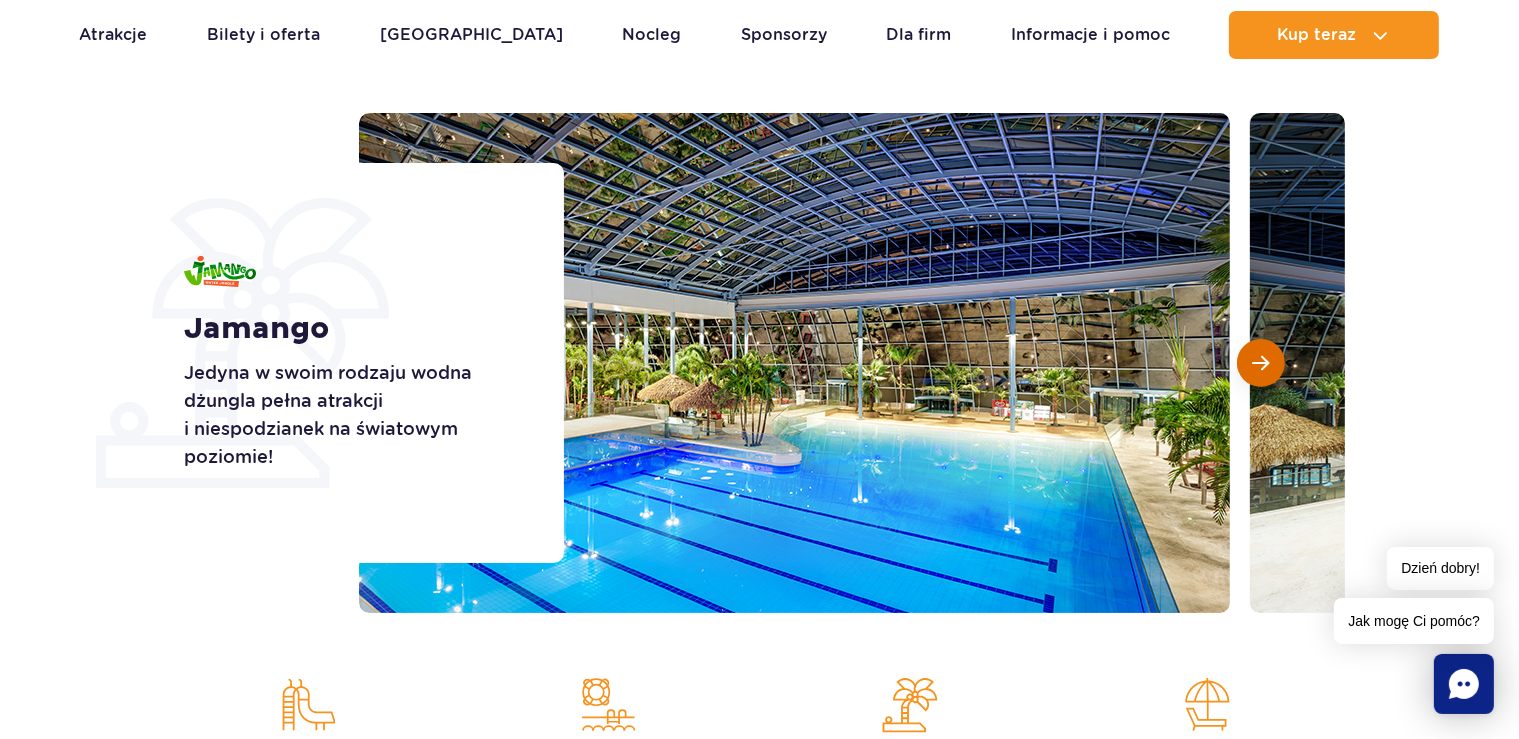 click at bounding box center (1261, 363) 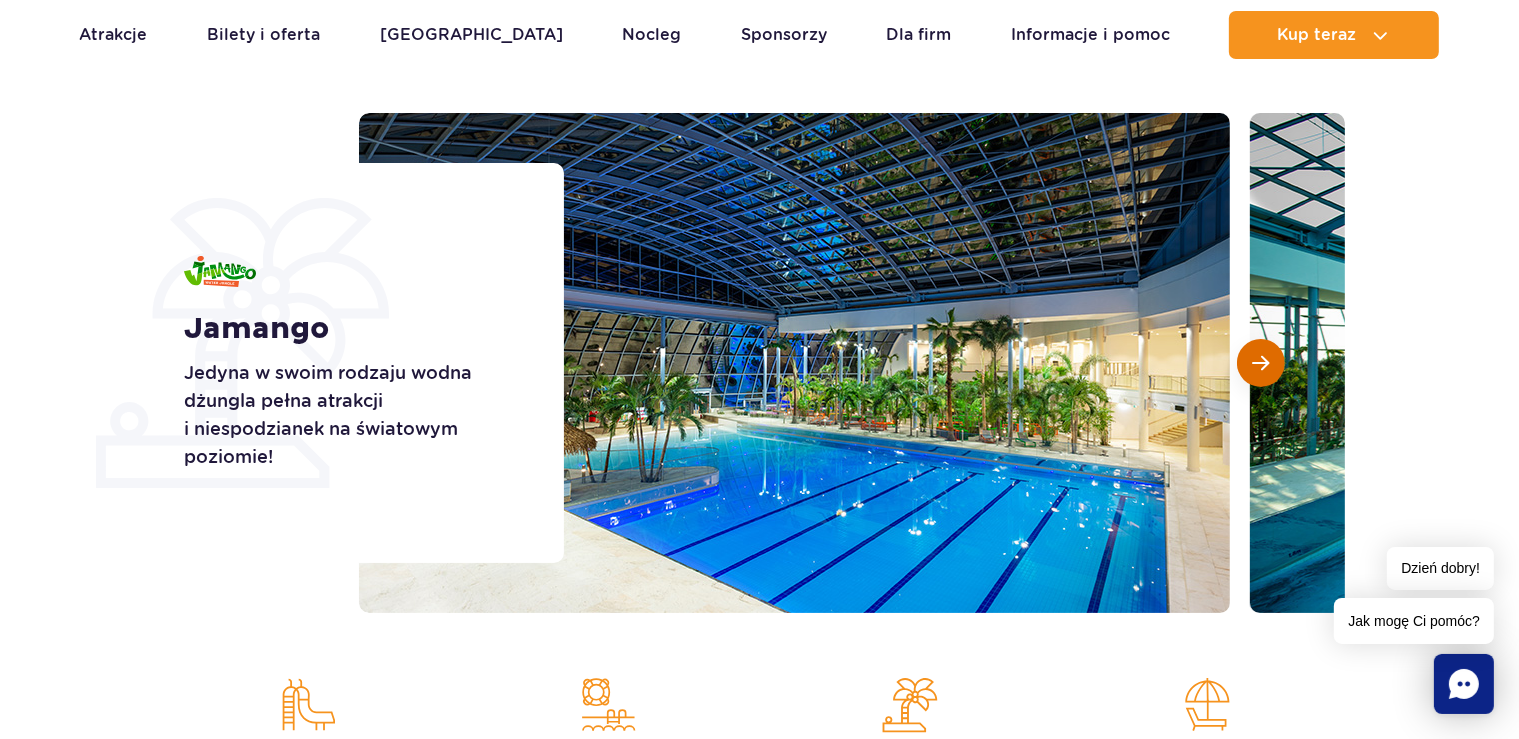 click at bounding box center (1261, 363) 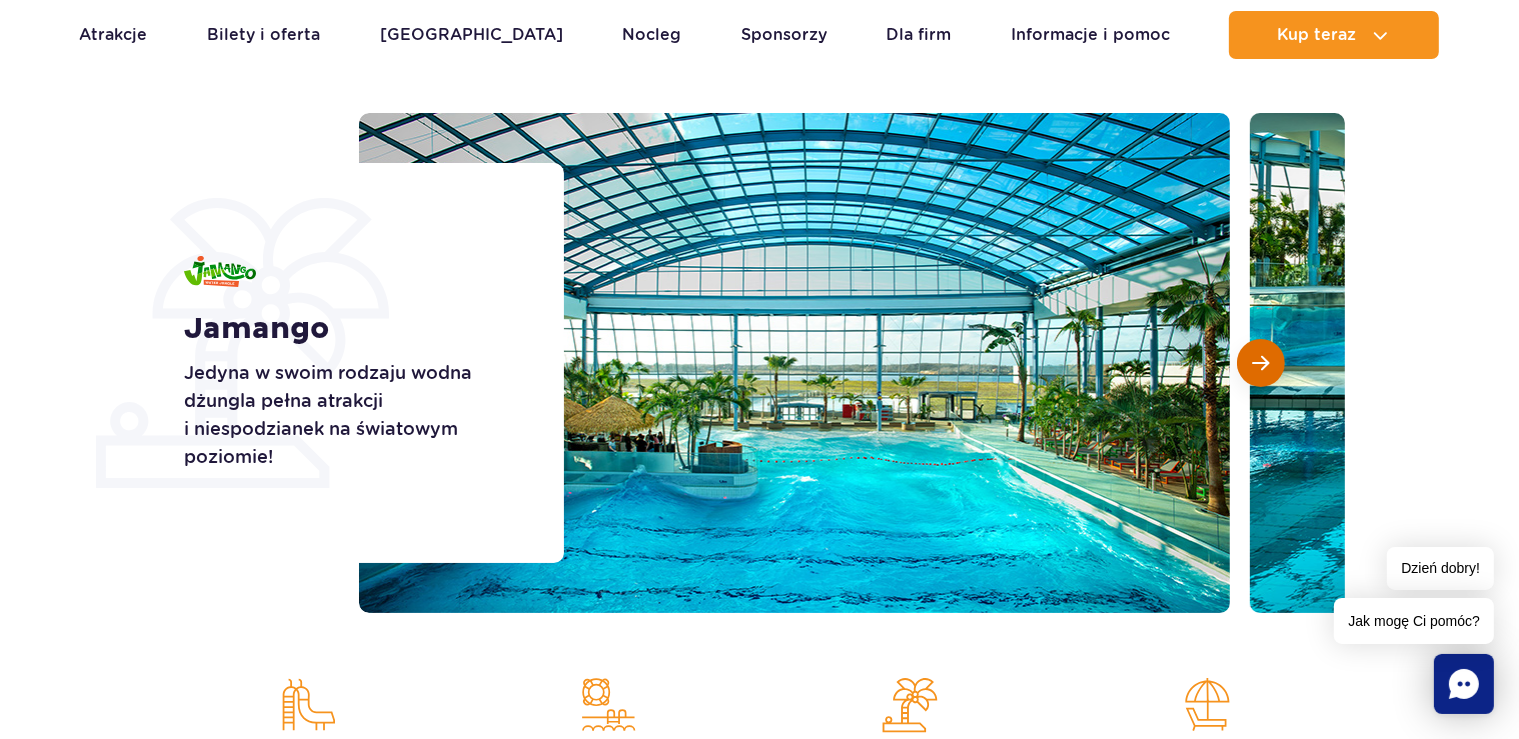 click at bounding box center [1261, 363] 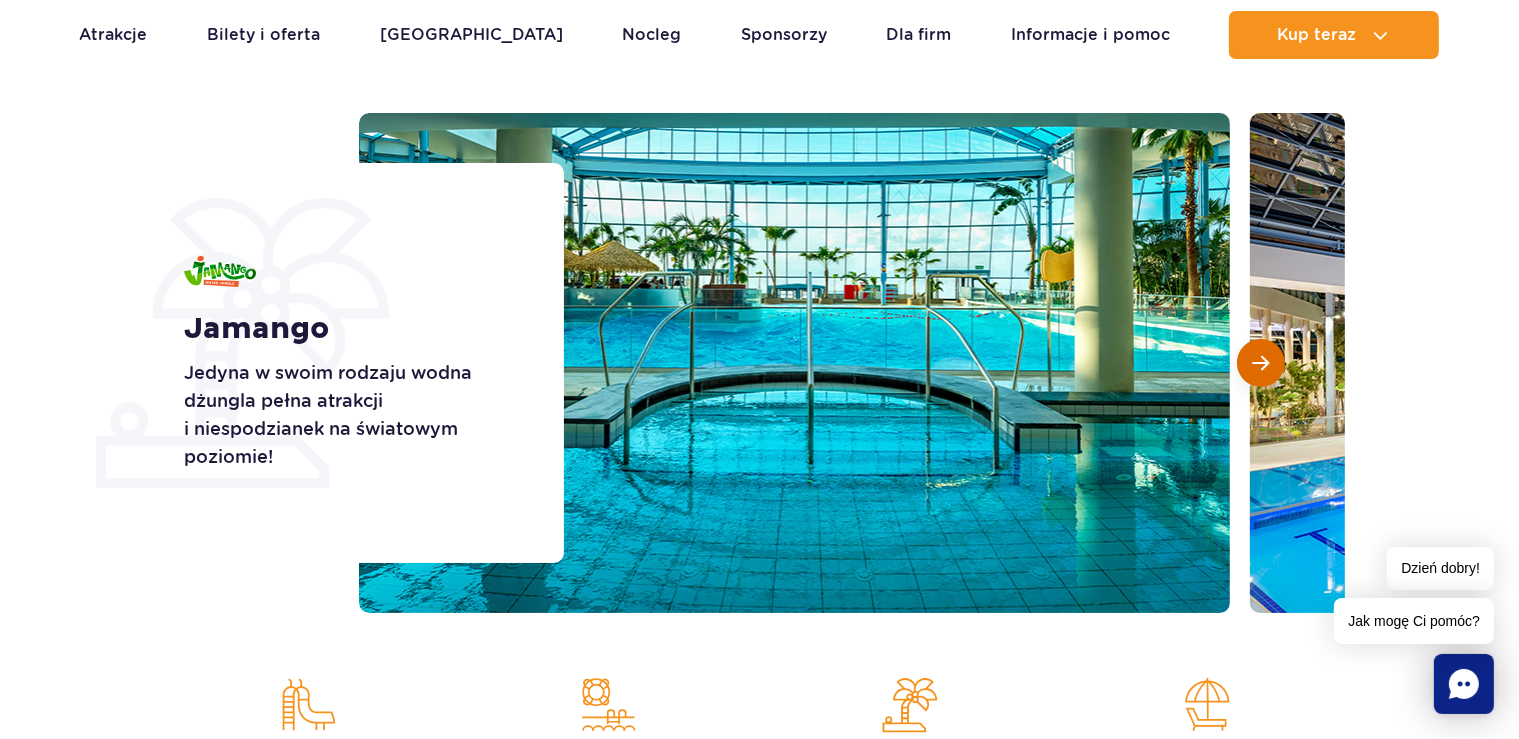 click at bounding box center [1261, 363] 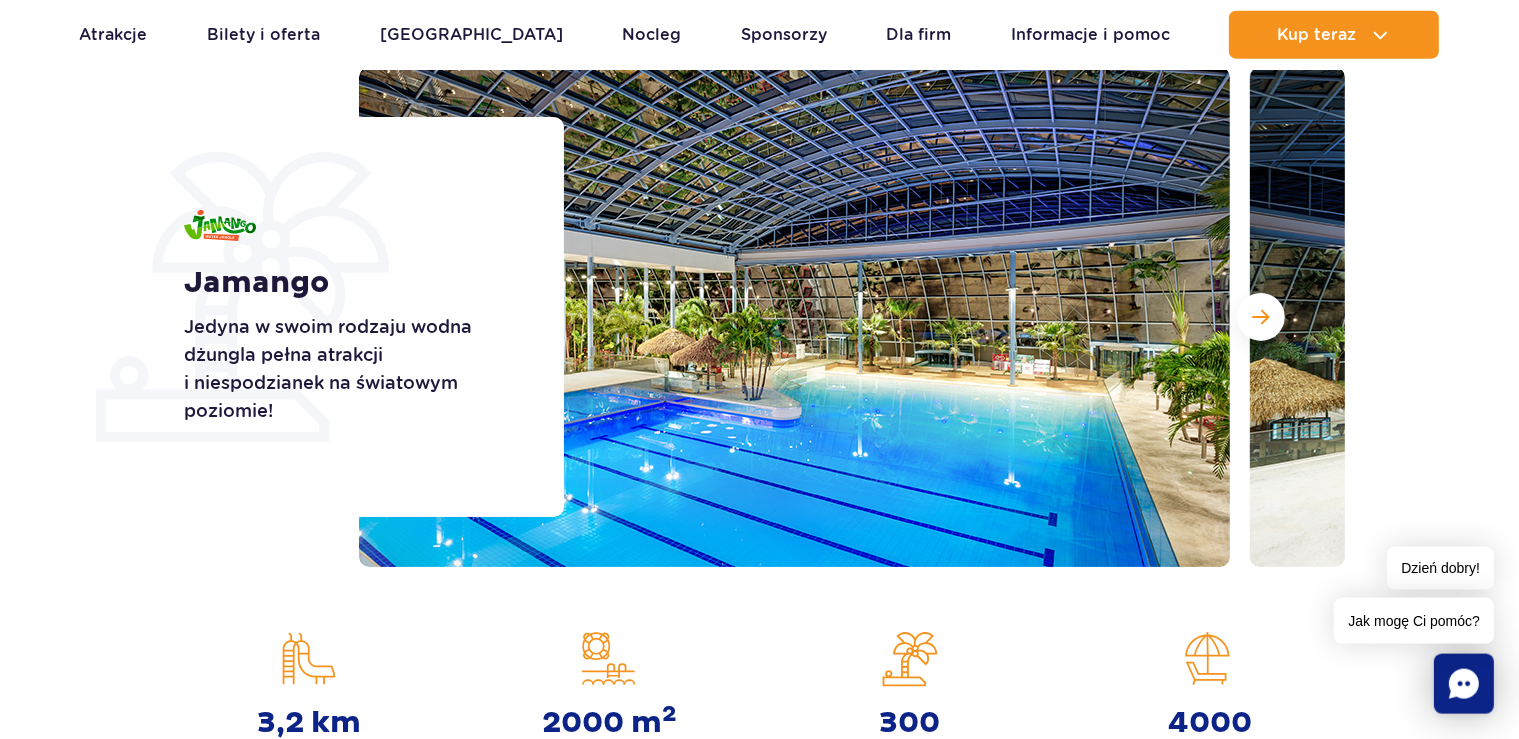 scroll, scrollTop: 211, scrollLeft: 0, axis: vertical 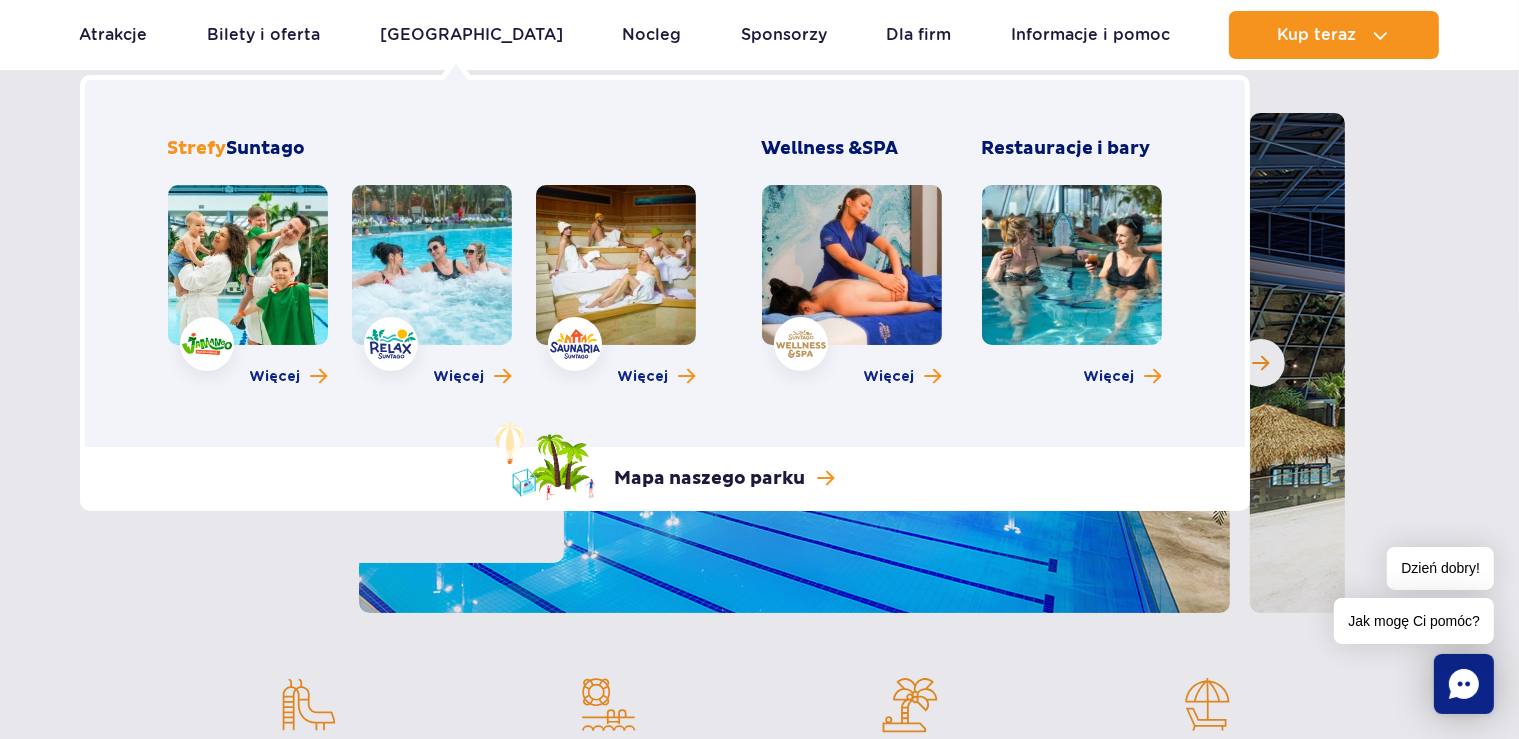 click at bounding box center [432, 265] 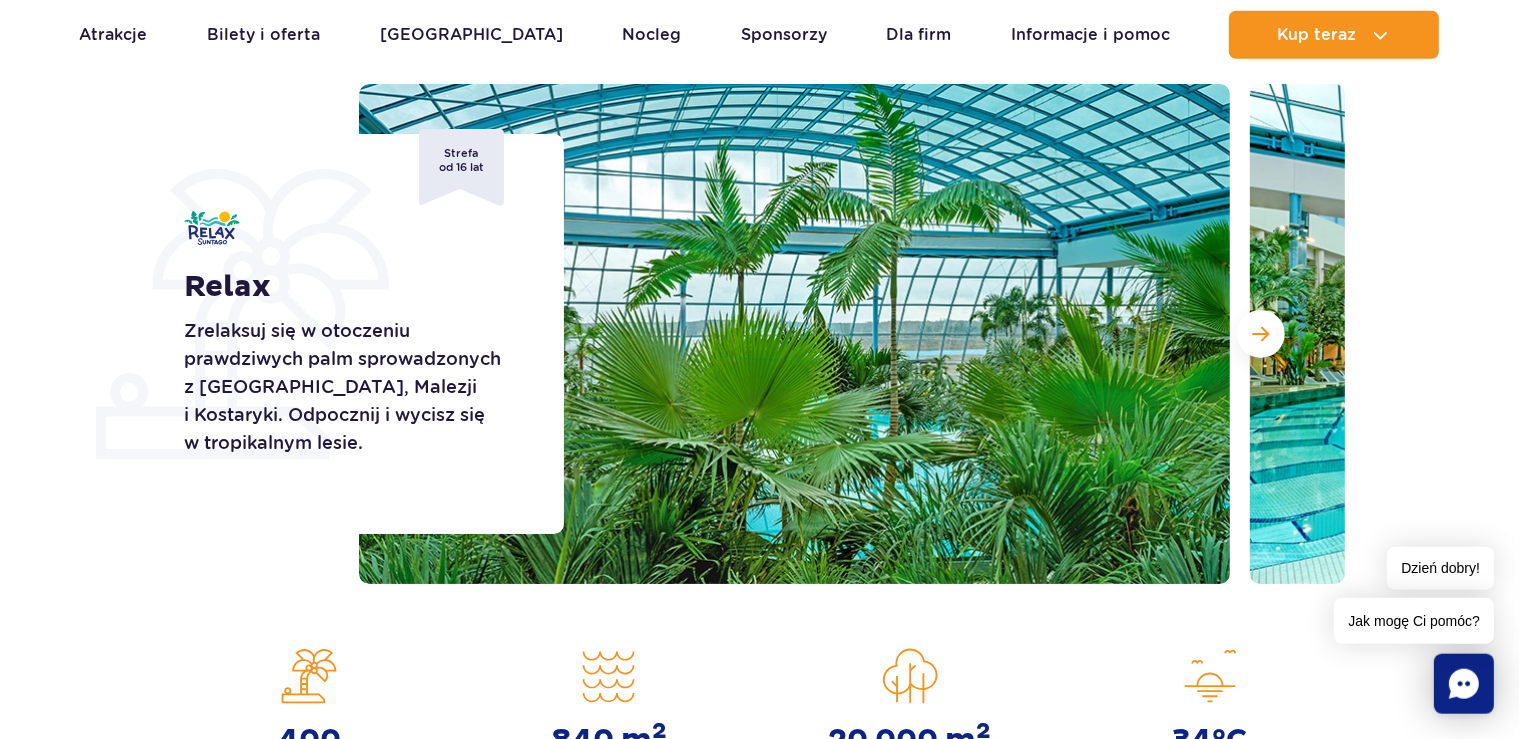 scroll, scrollTop: 211, scrollLeft: 0, axis: vertical 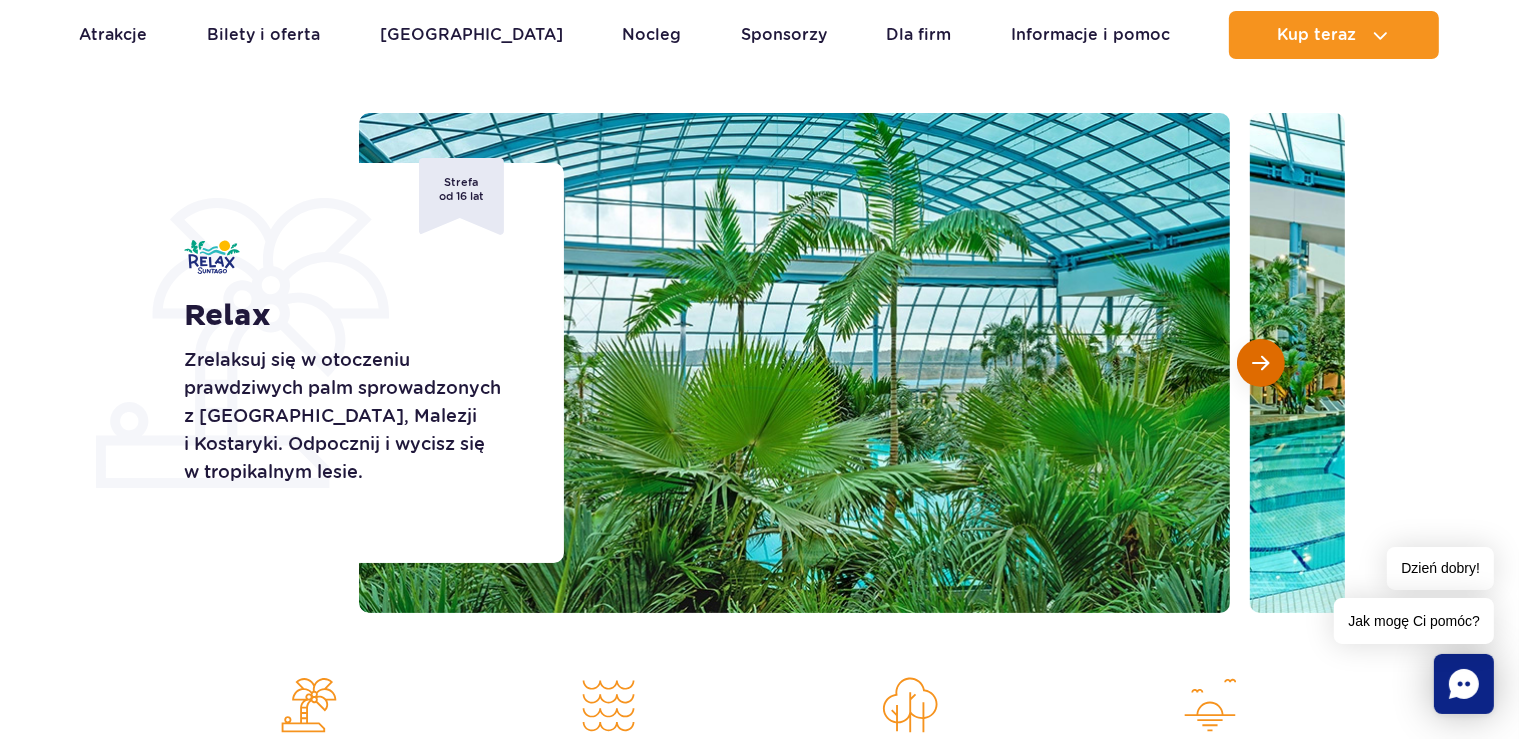 click at bounding box center (1261, 363) 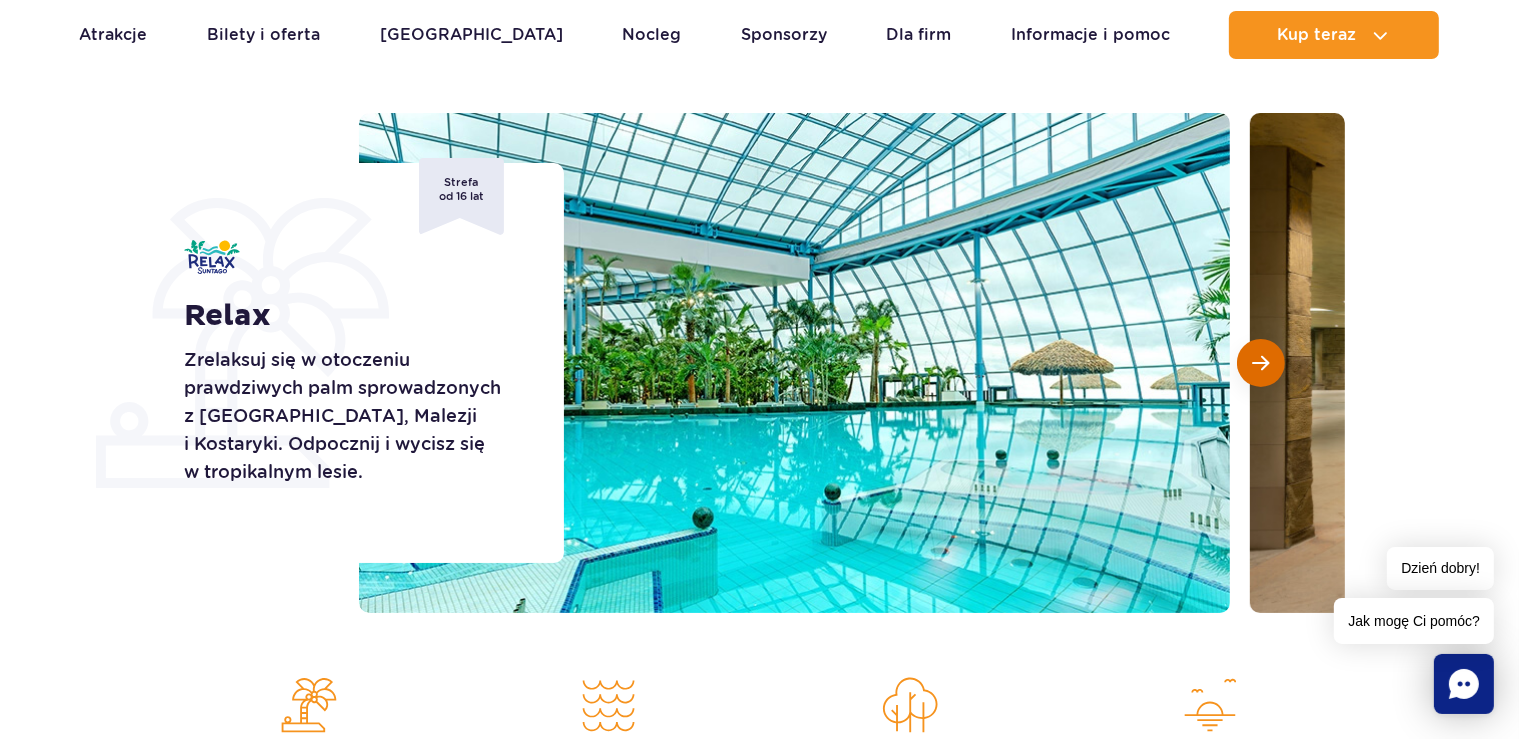 click at bounding box center [1261, 363] 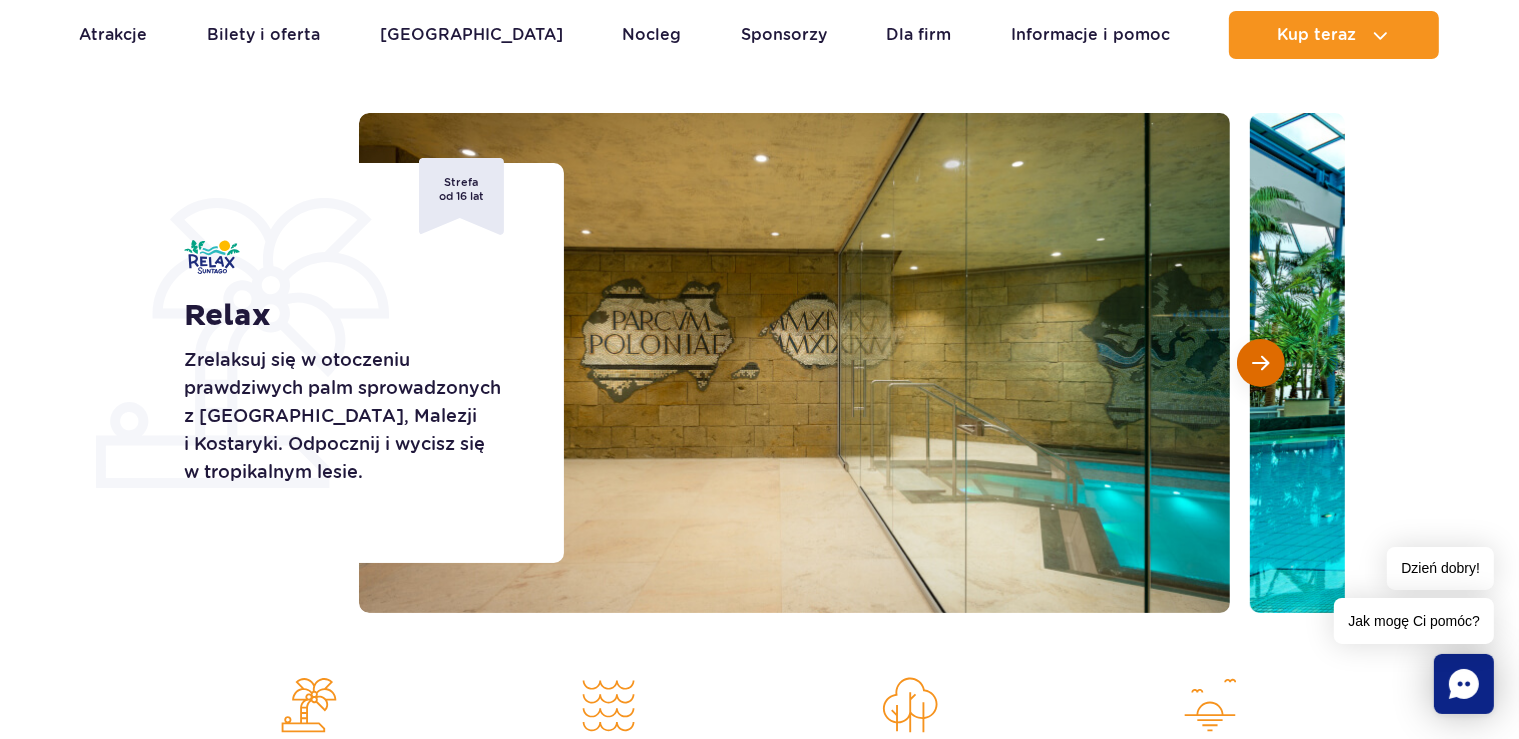 click at bounding box center [1261, 363] 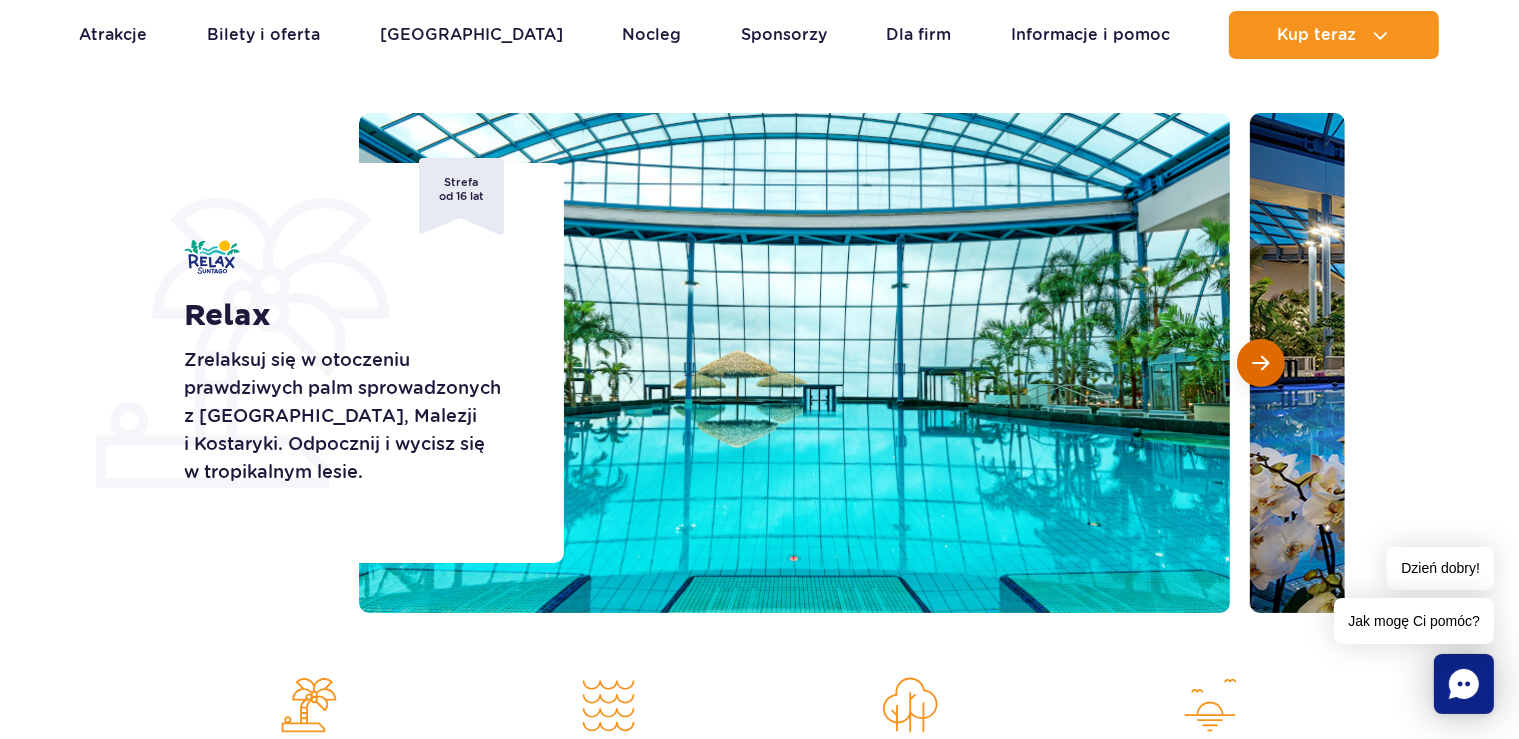 click at bounding box center [1261, 363] 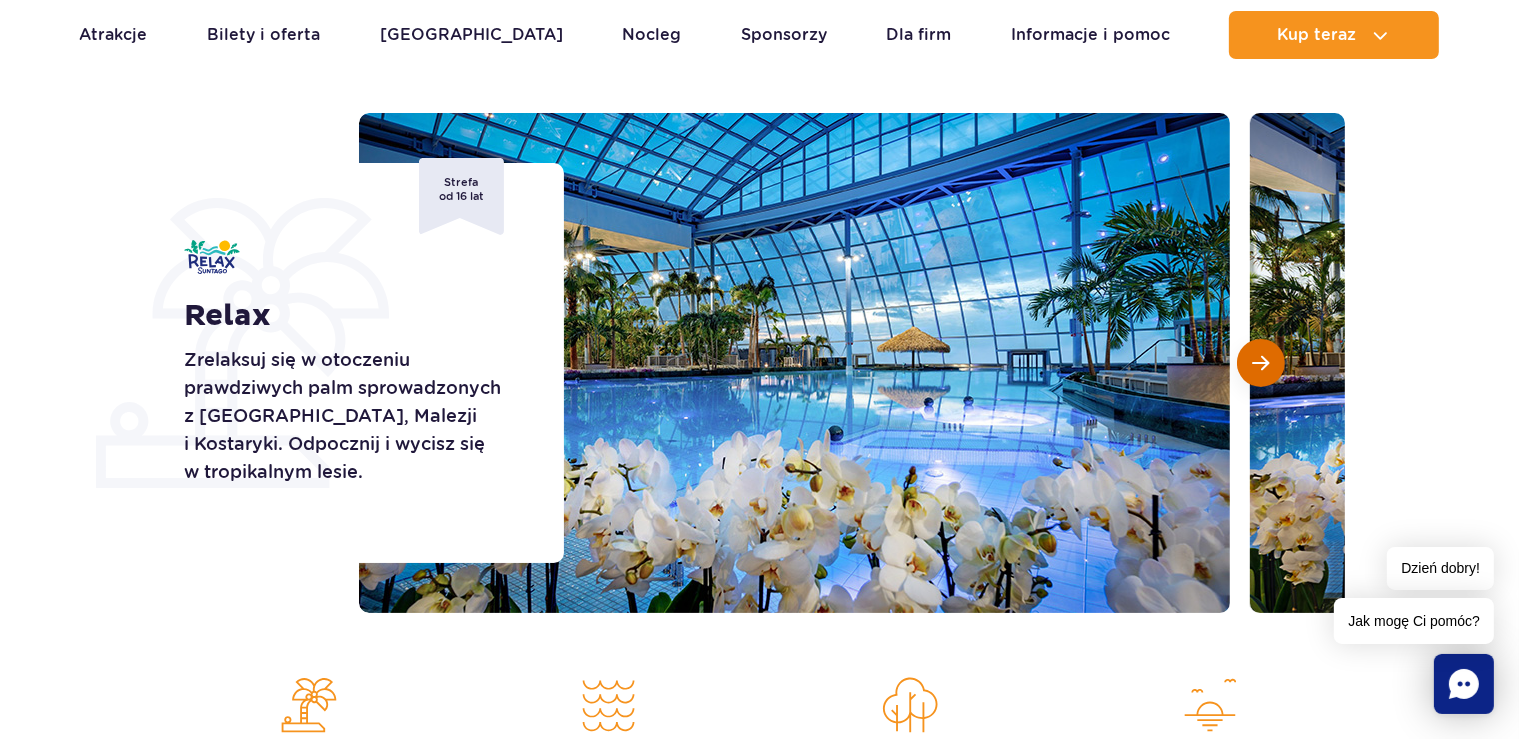 click at bounding box center (1261, 363) 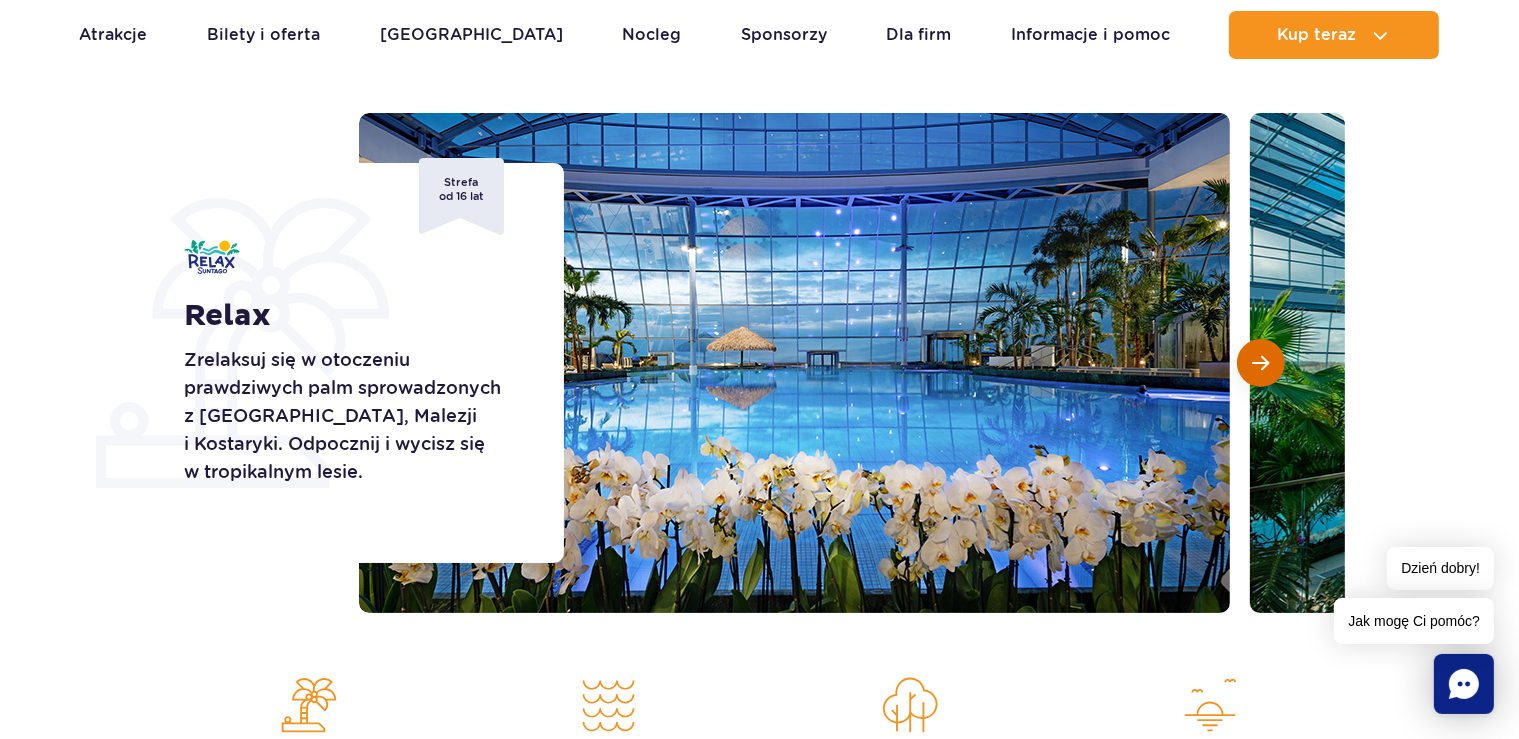 click at bounding box center (1261, 363) 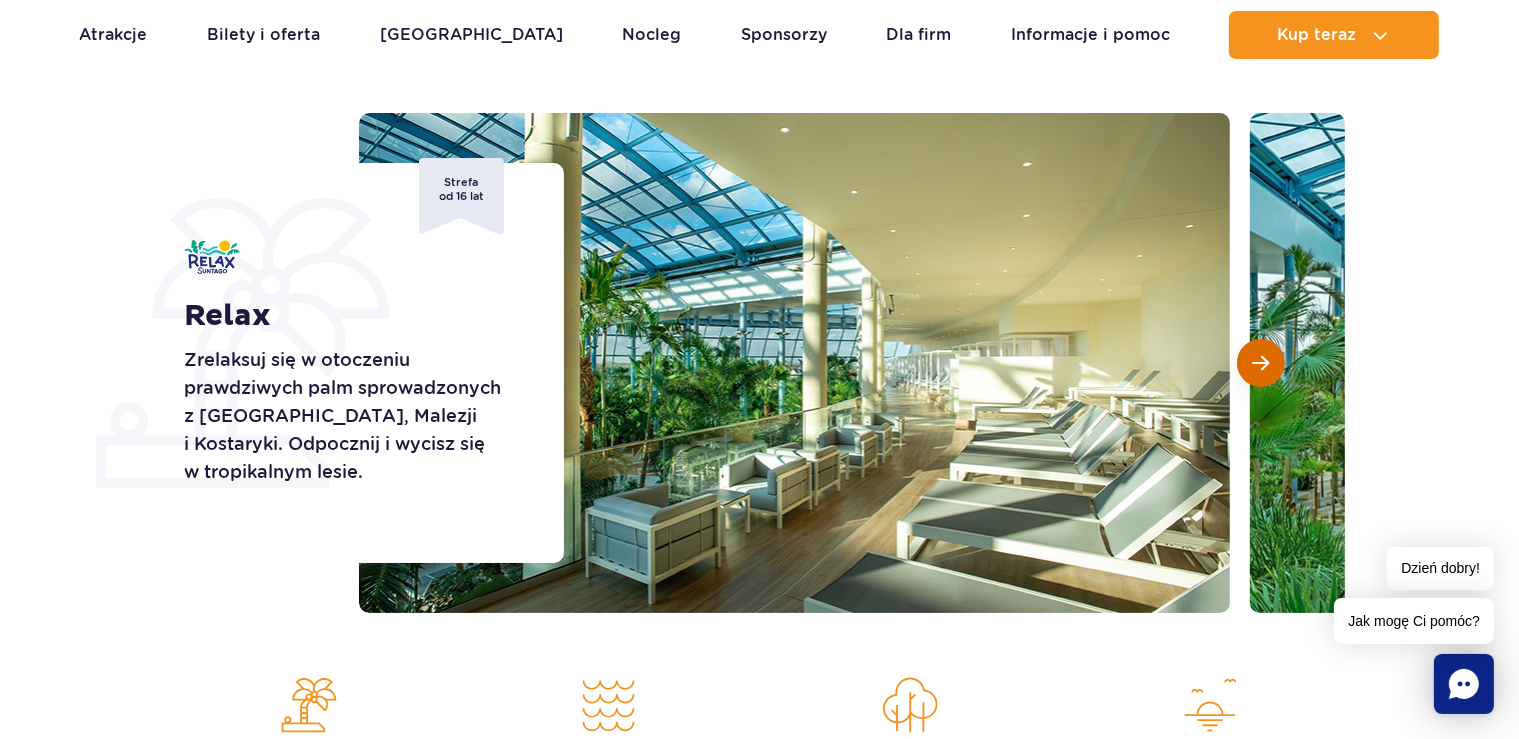 click at bounding box center (1261, 363) 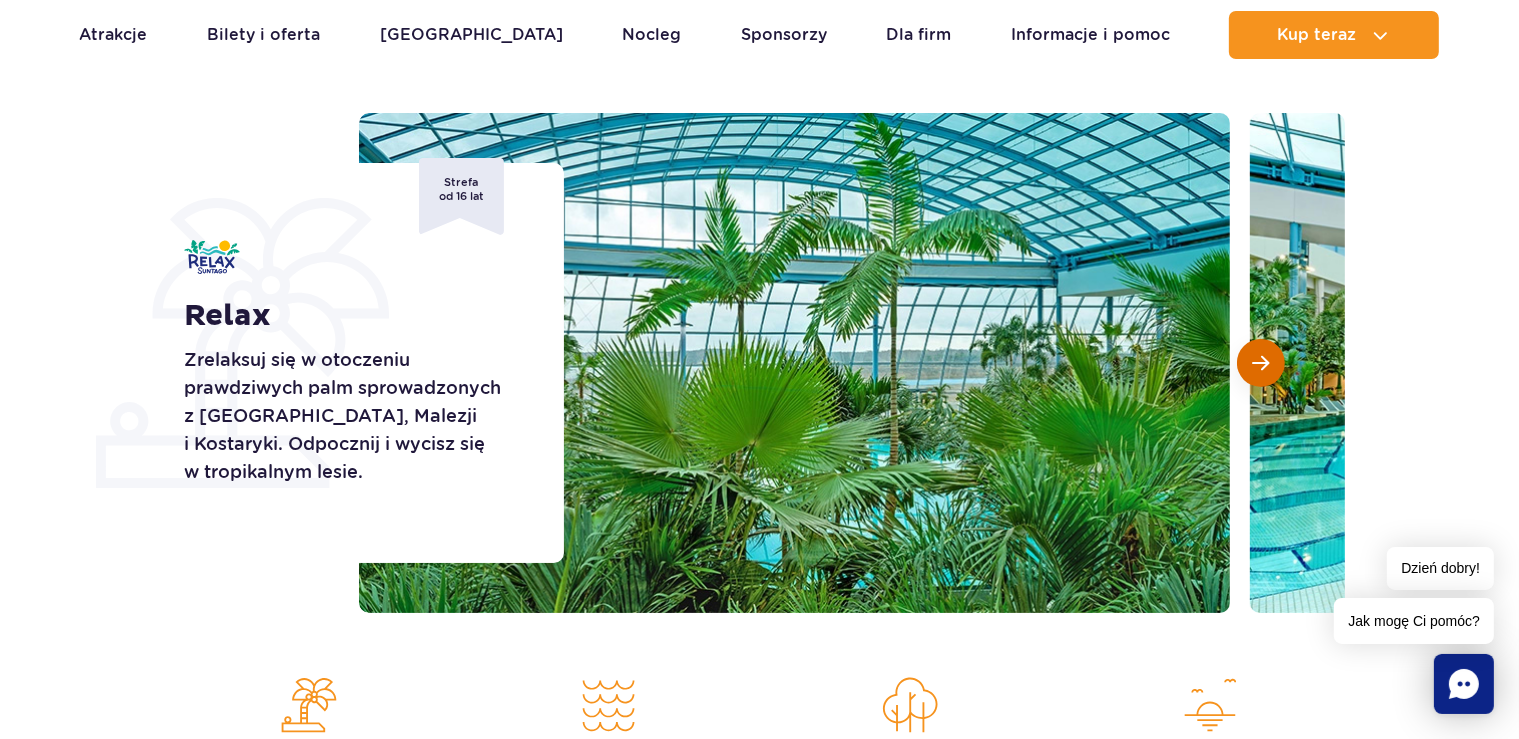 click at bounding box center [1261, 363] 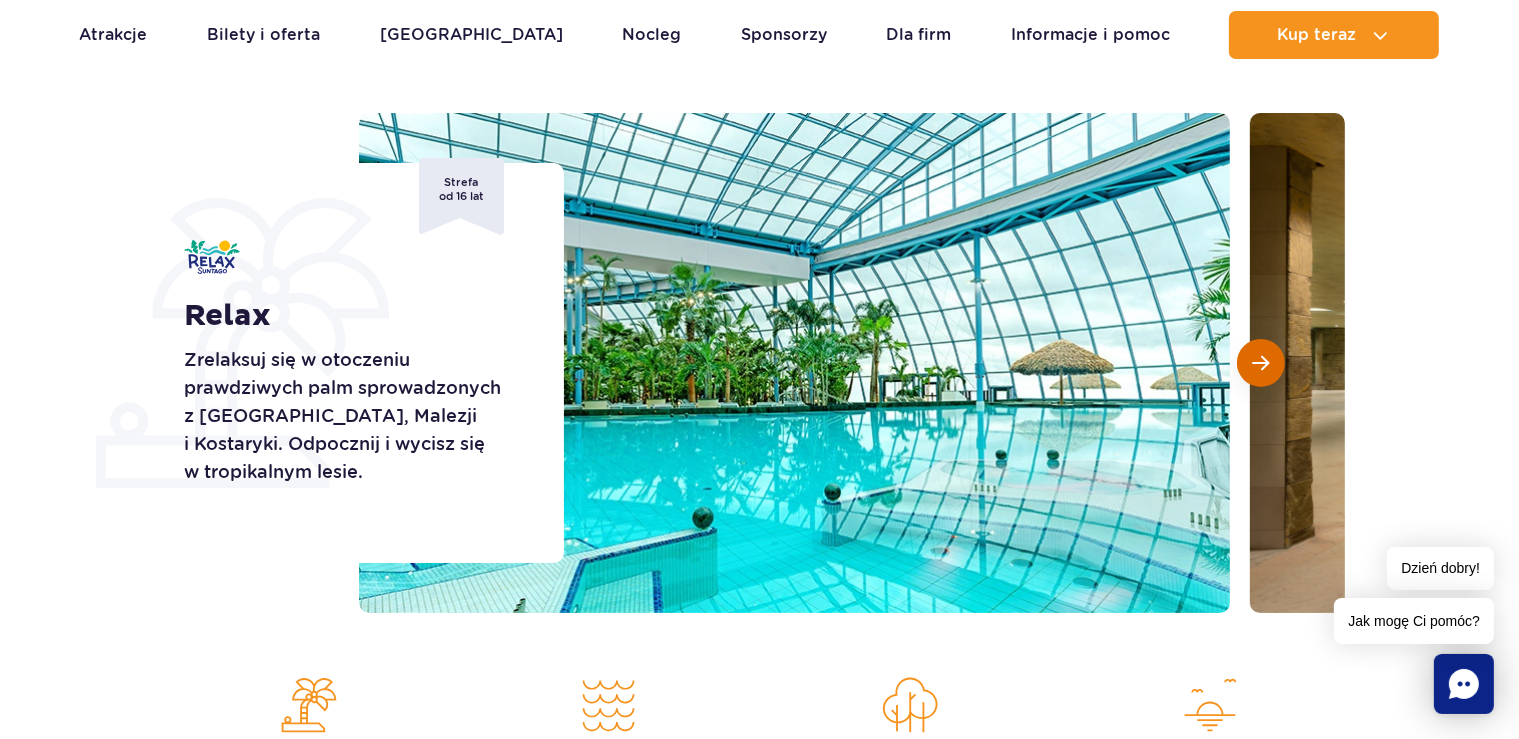 click at bounding box center [1261, 363] 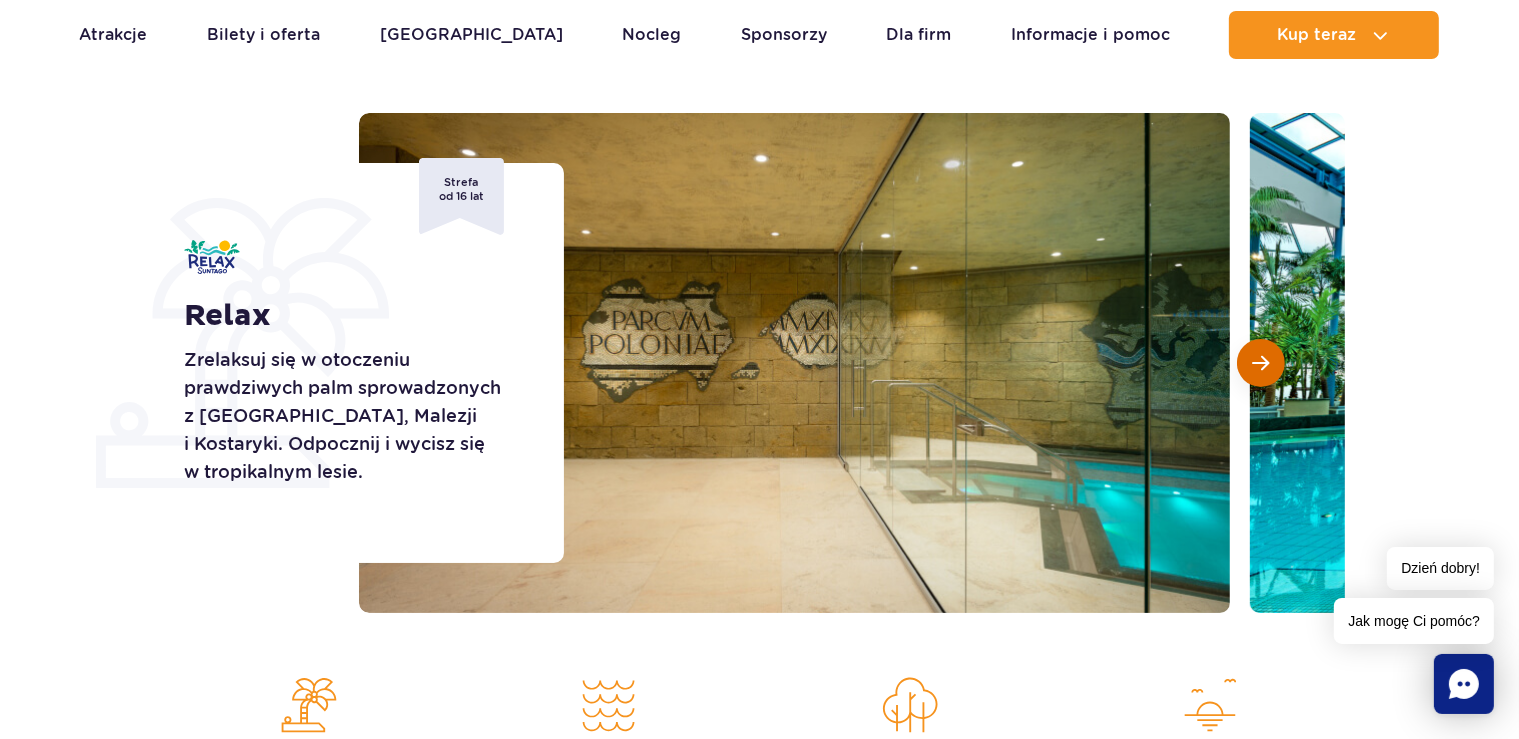 click at bounding box center (1261, 363) 